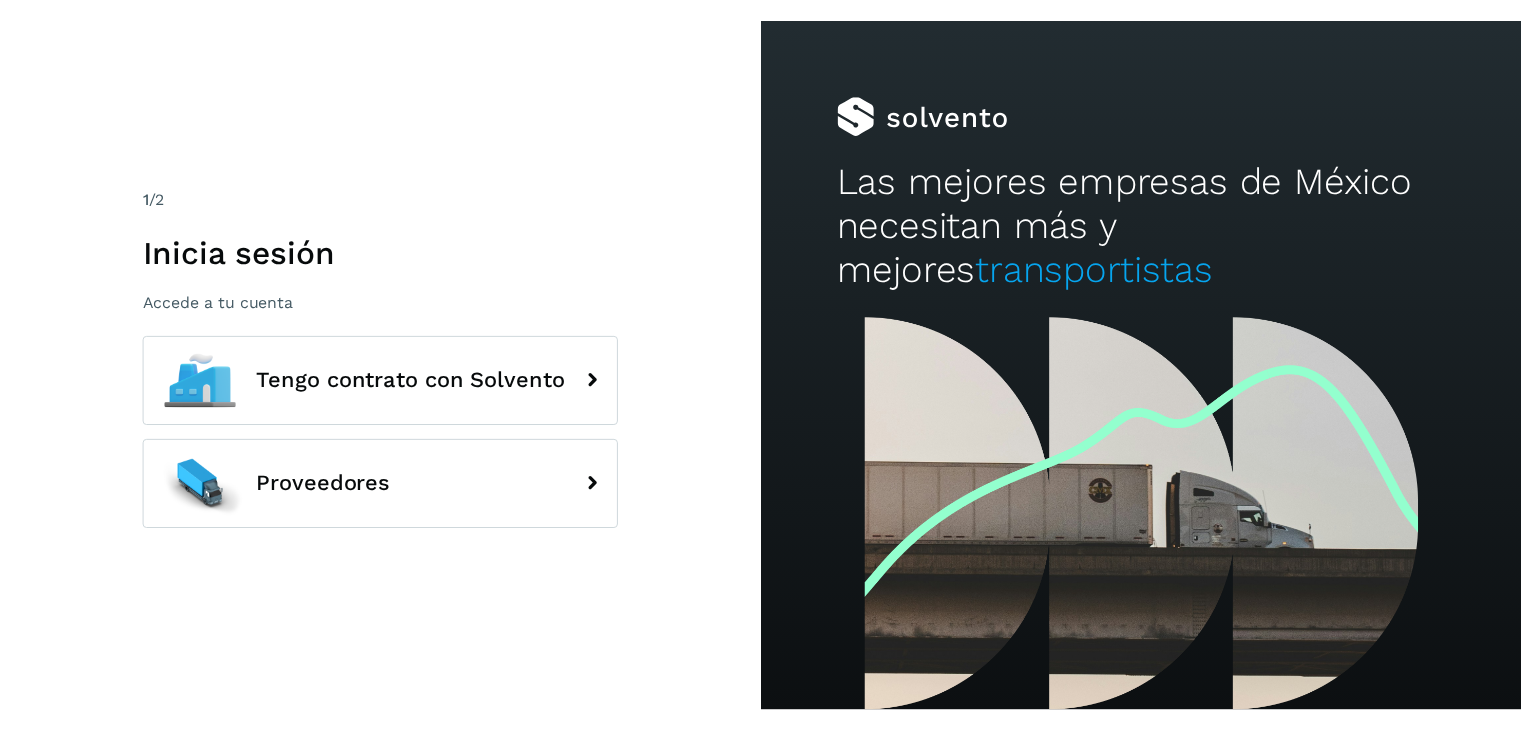 scroll, scrollTop: 0, scrollLeft: 0, axis: both 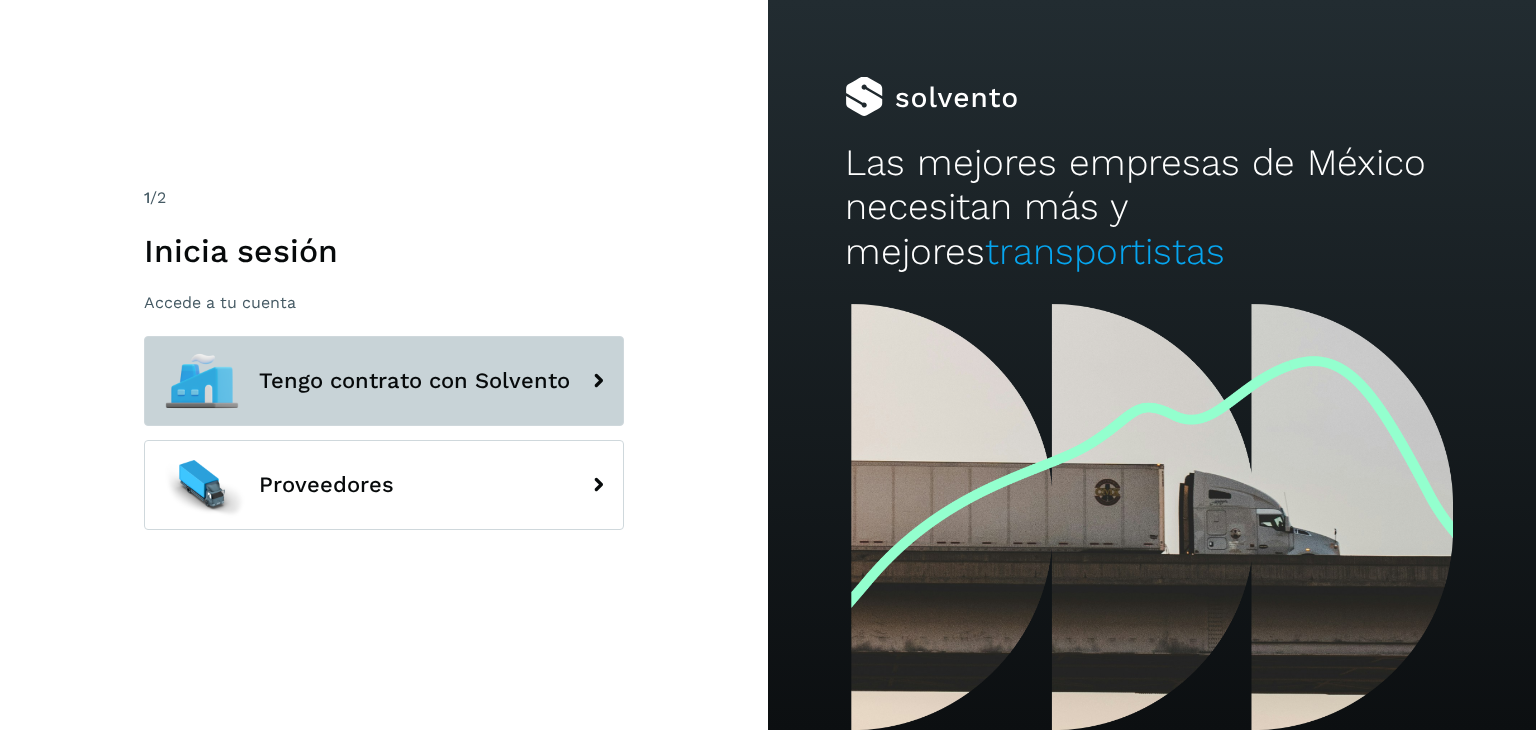 click on "Tengo contrato con Solvento" 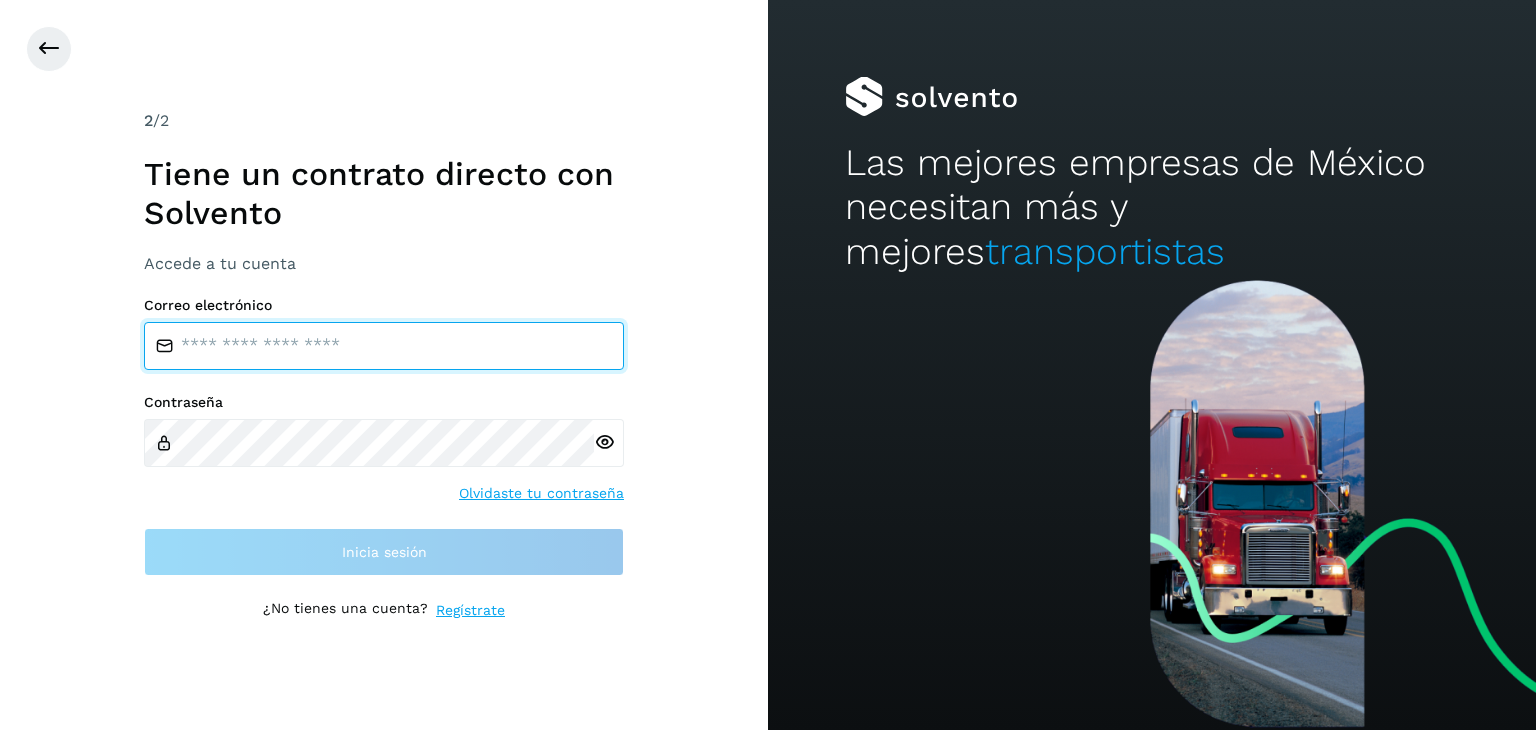 type on "**********" 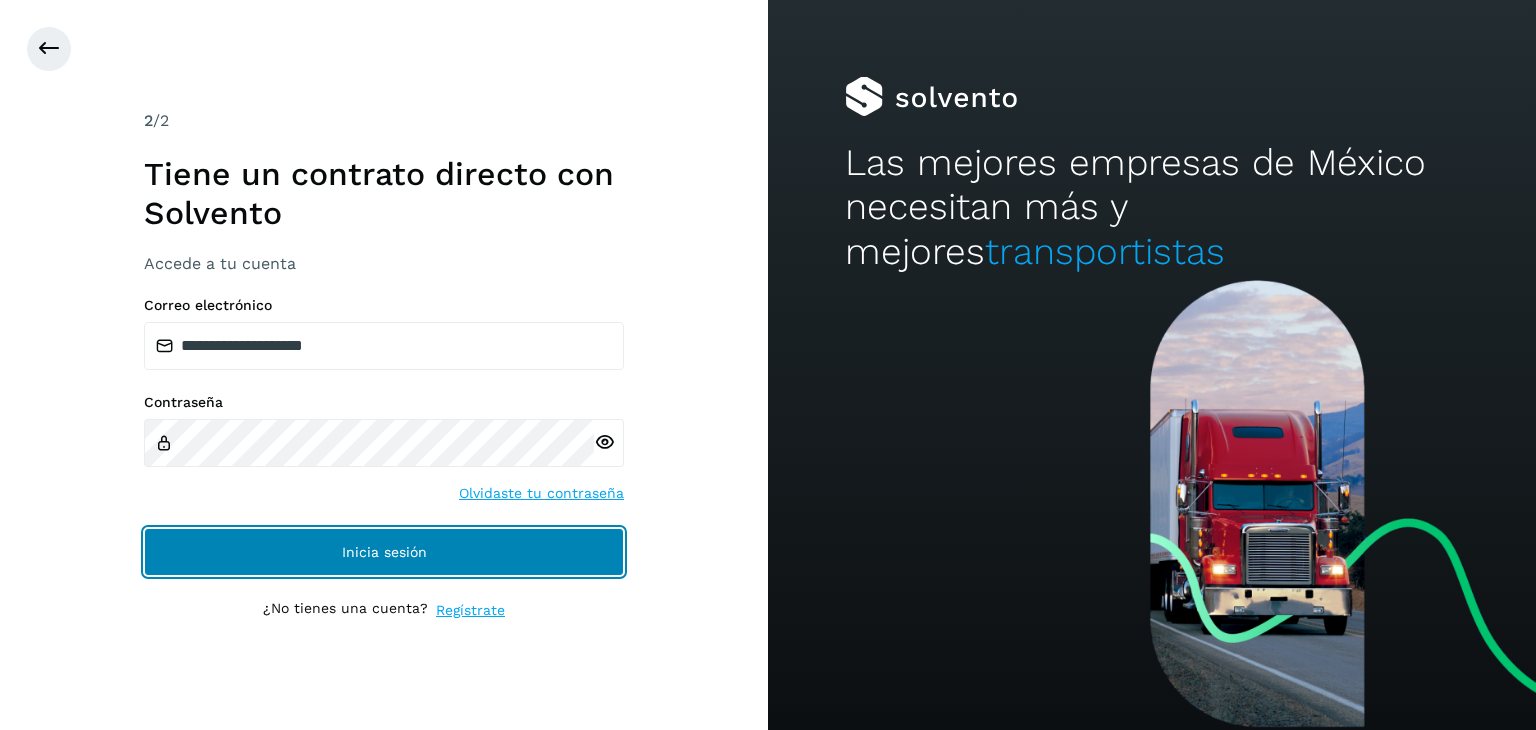 click on "Inicia sesión" at bounding box center [384, 552] 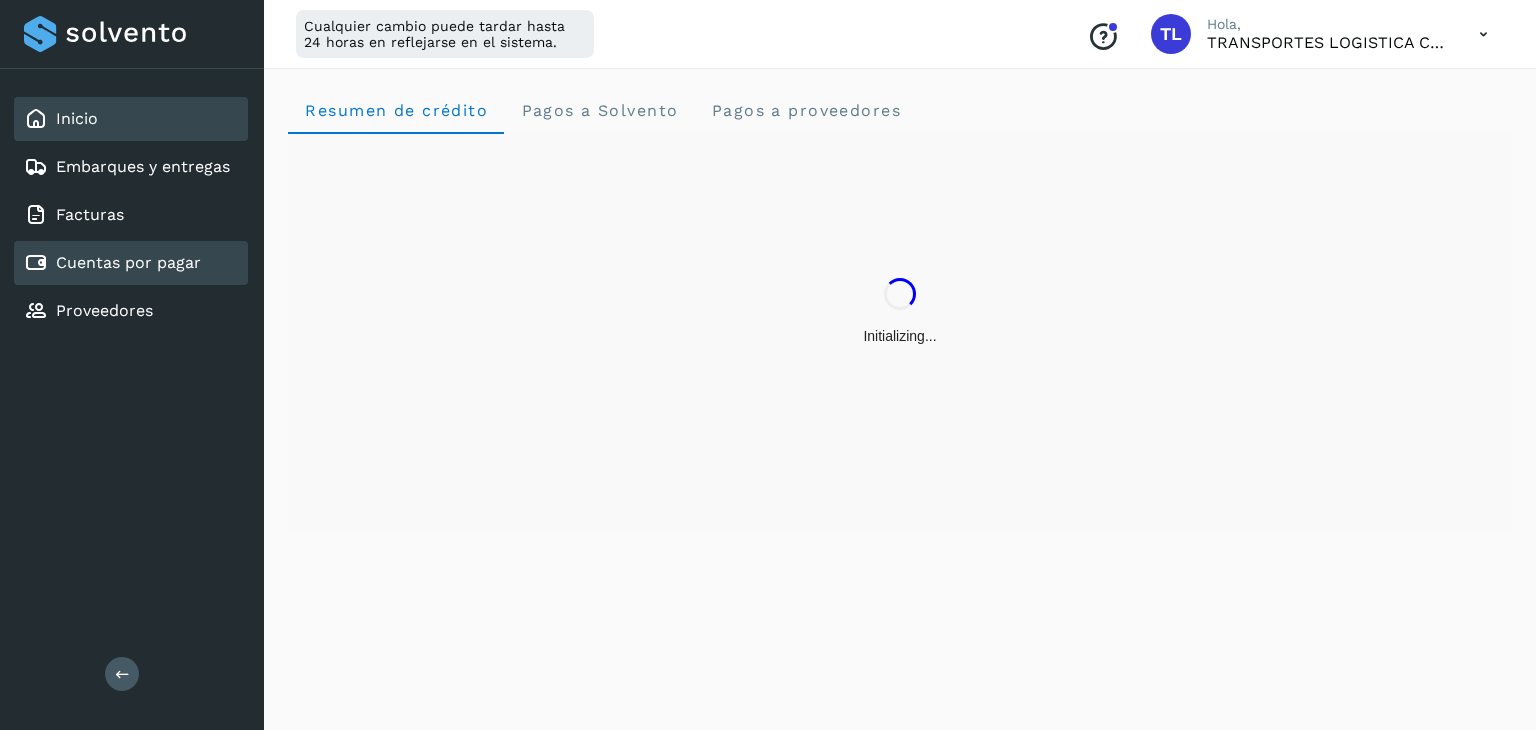 click on "Cuentas por pagar" 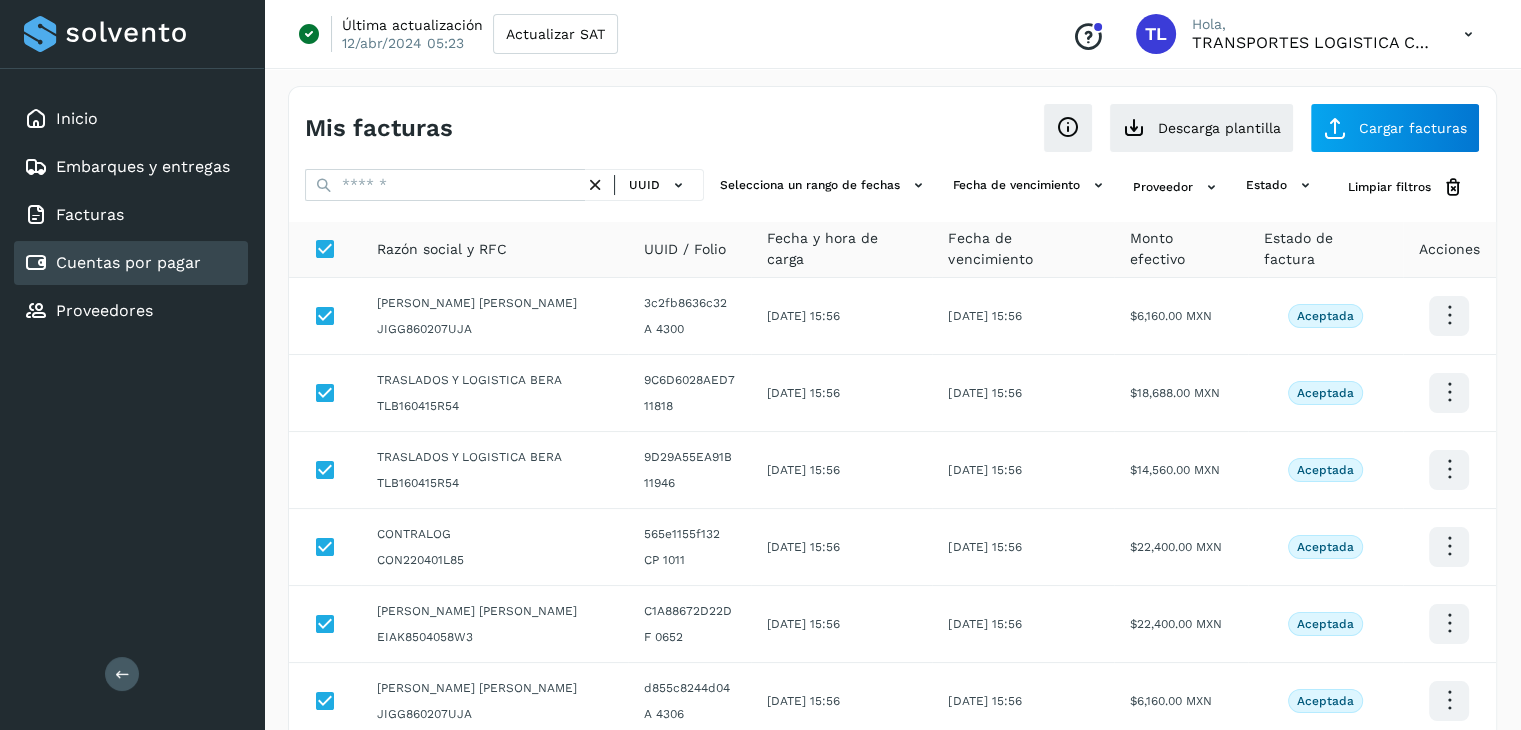 scroll, scrollTop: 511, scrollLeft: 0, axis: vertical 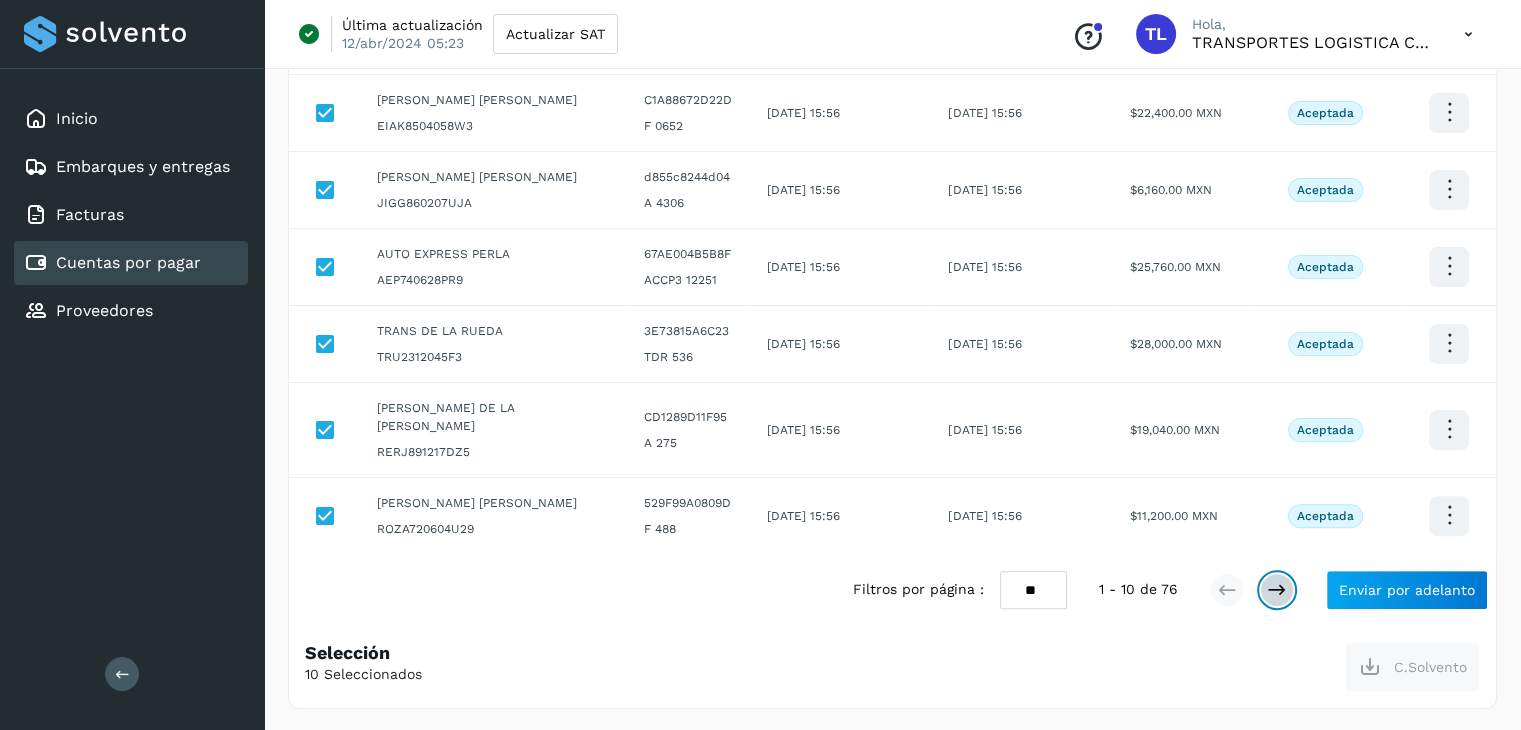 click at bounding box center [1277, 590] 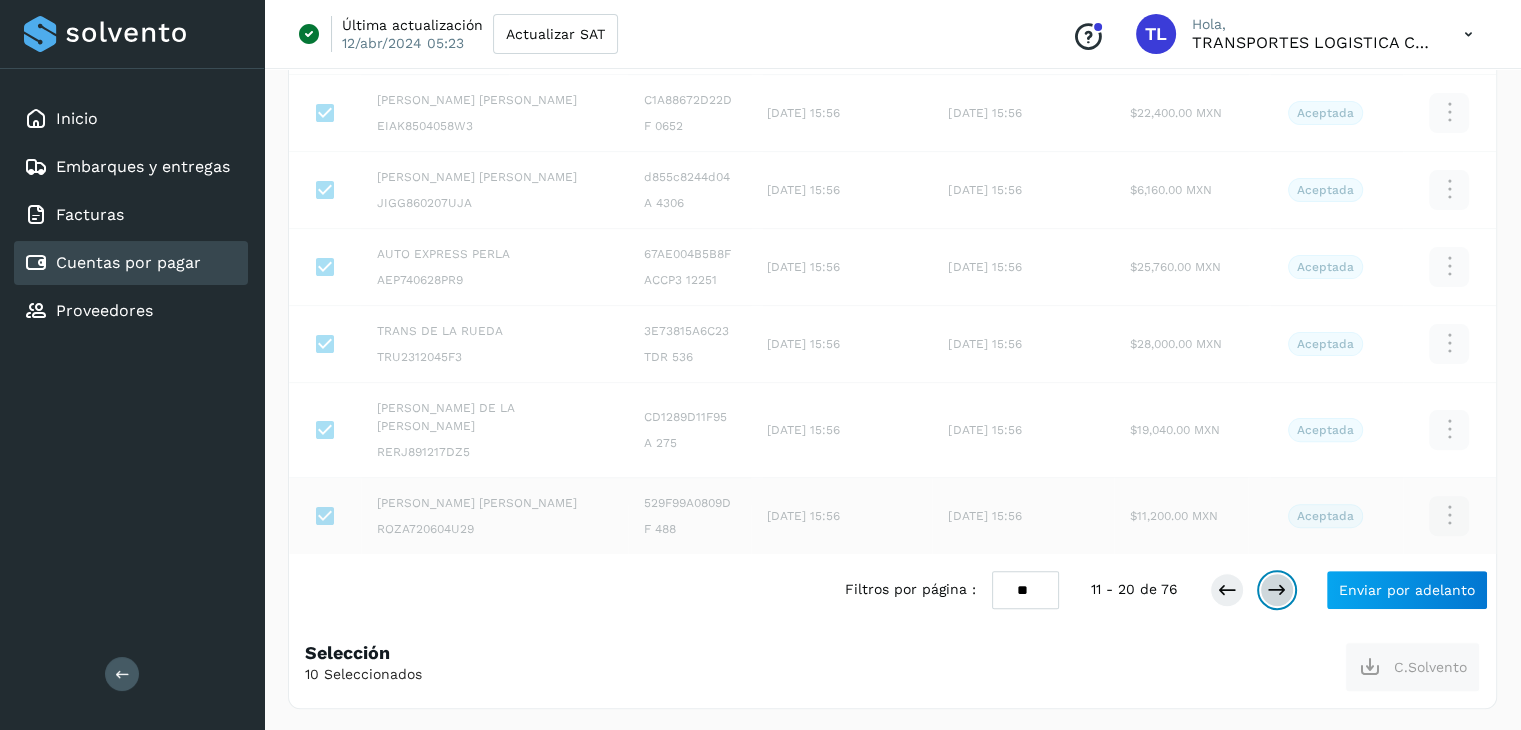 scroll, scrollTop: 492, scrollLeft: 0, axis: vertical 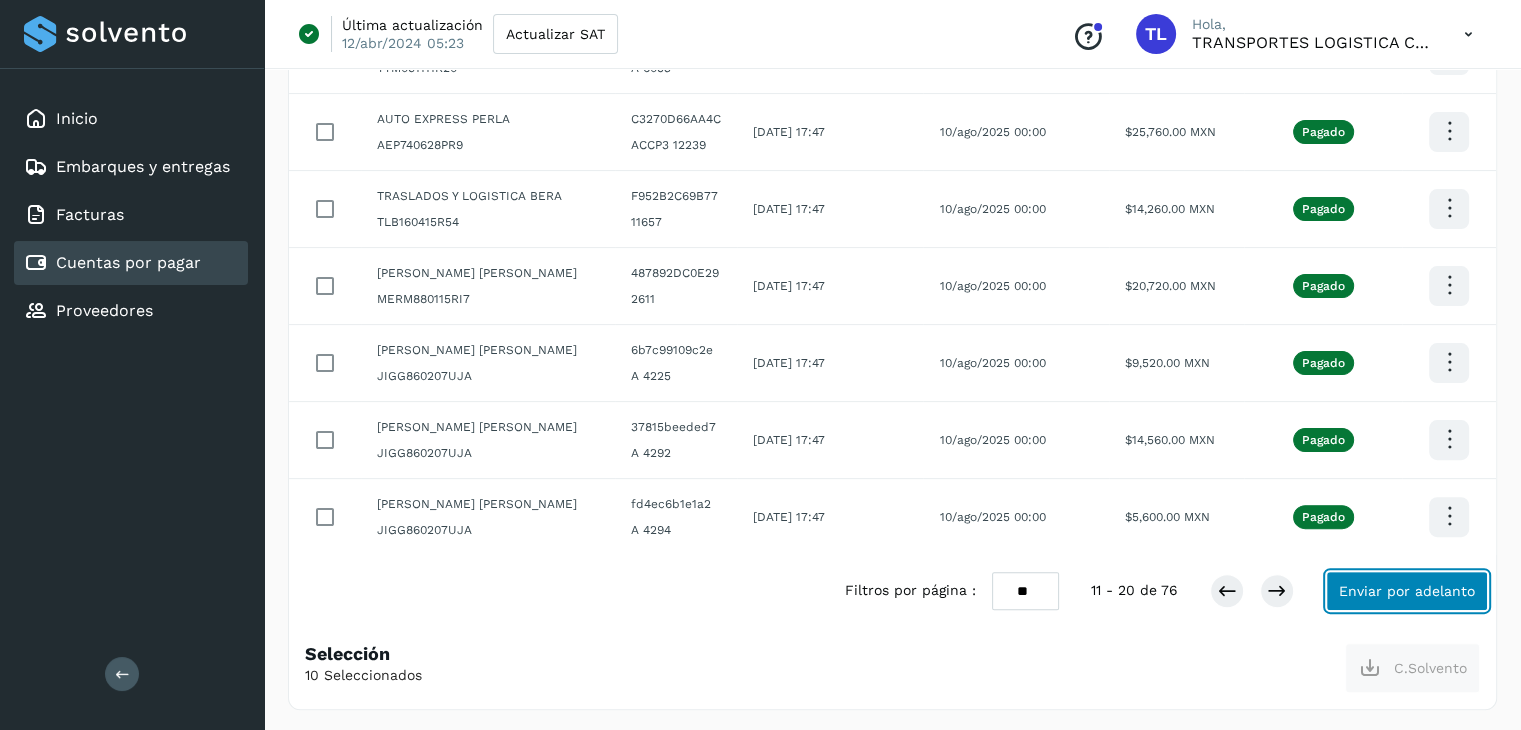 click on "Enviar por adelanto" 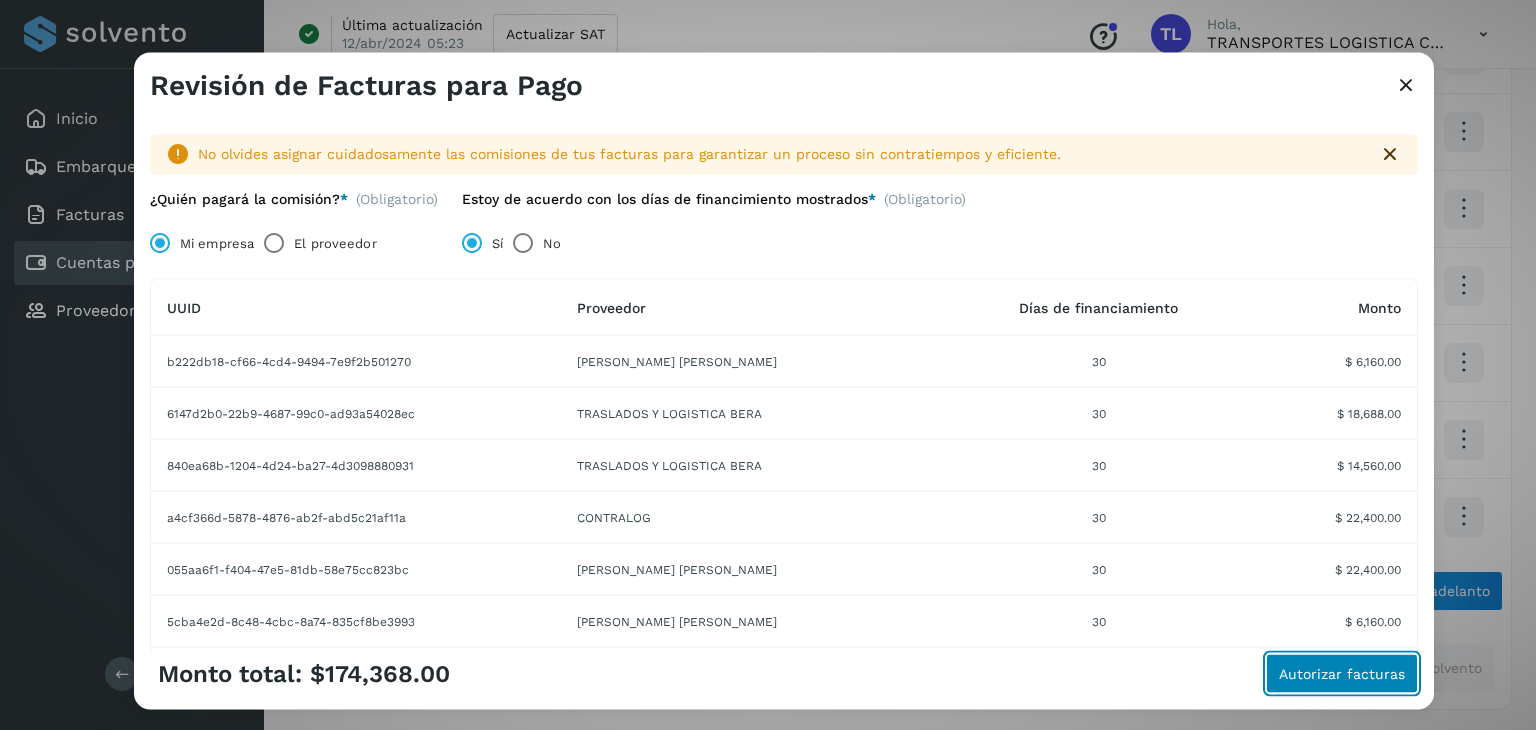 click on "Autorizar facturas" at bounding box center (1342, 674) 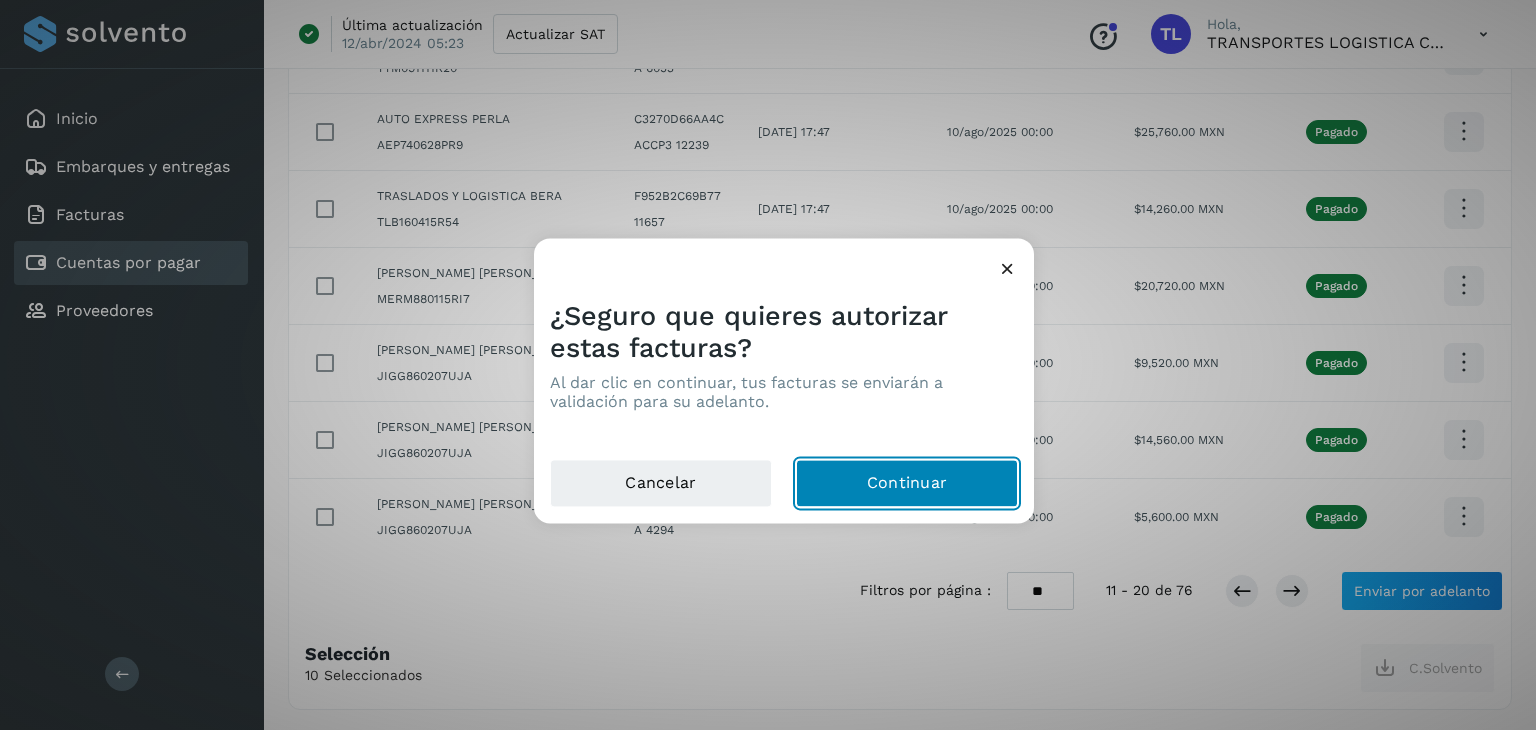 click on "Continuar" 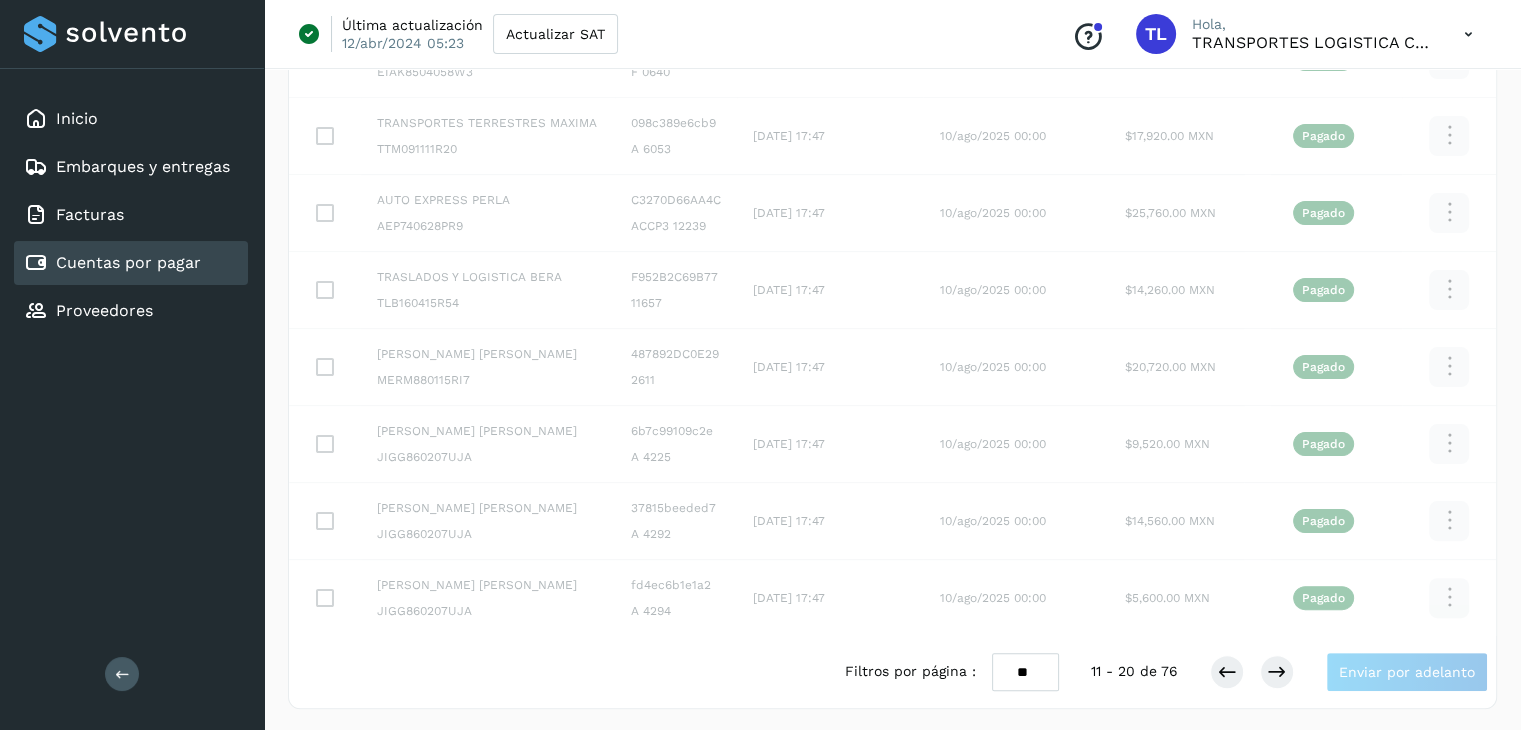 scroll, scrollTop: 411, scrollLeft: 0, axis: vertical 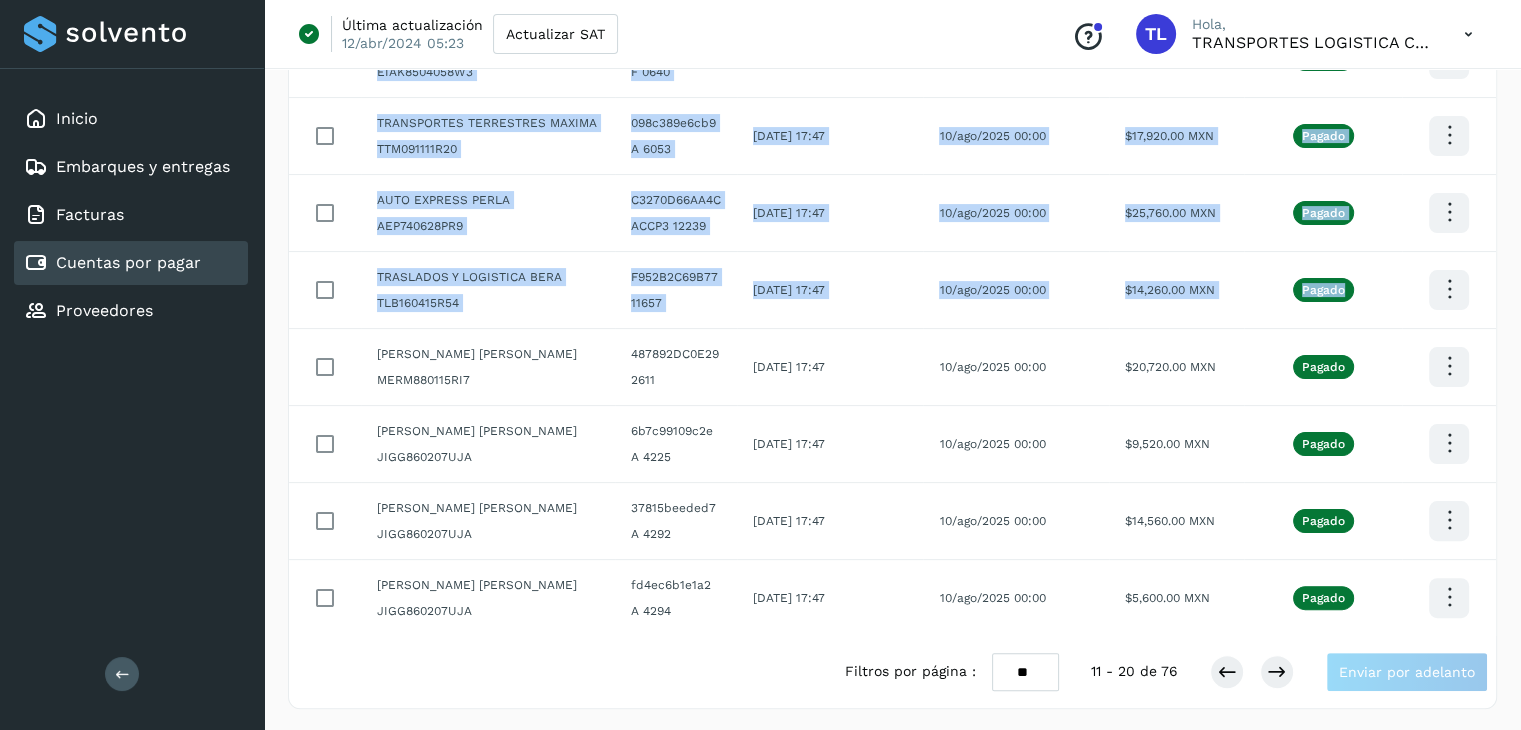 drag, startPoint x: 1491, startPoint y: 291, endPoint x: 1532, endPoint y: 313, distance: 46.52956 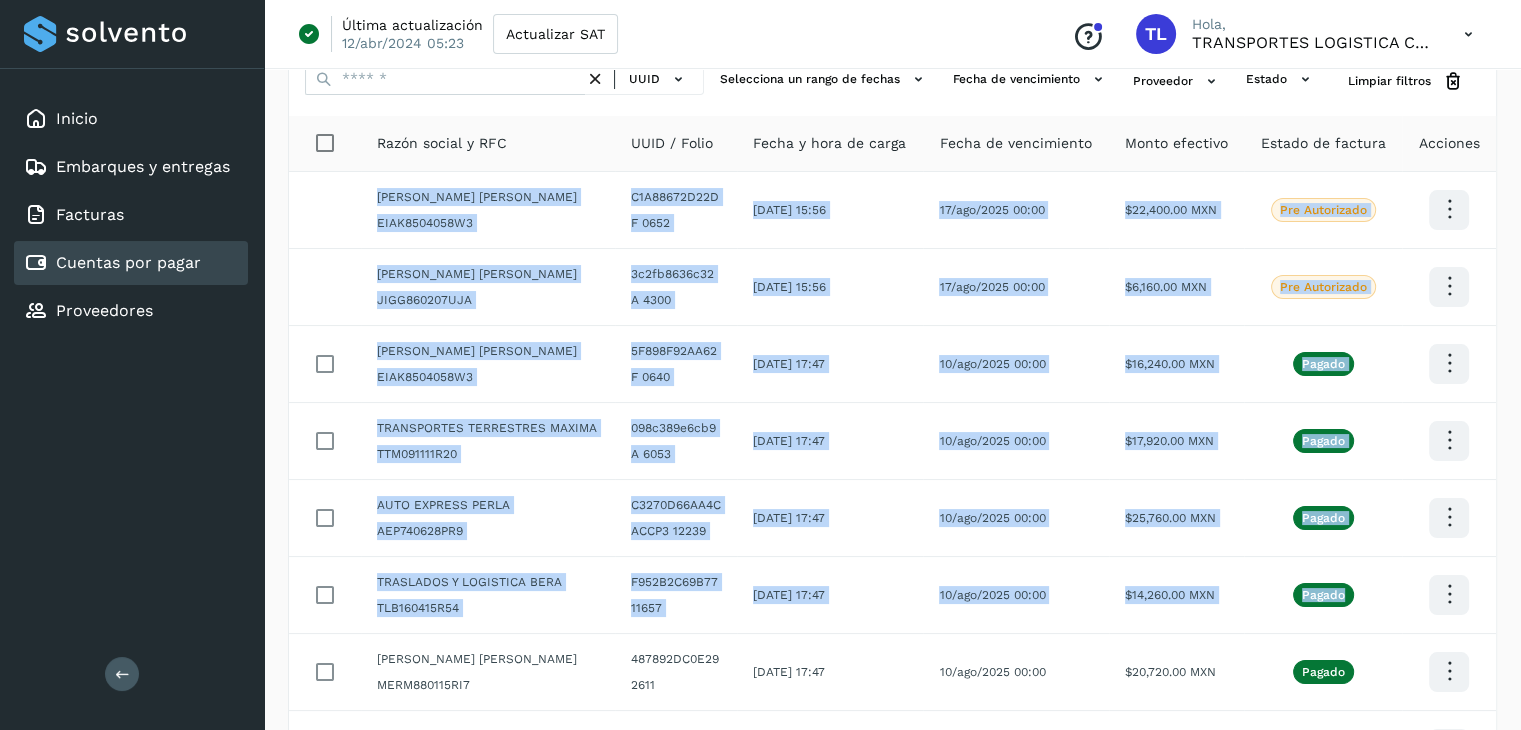 scroll, scrollTop: 104, scrollLeft: 0, axis: vertical 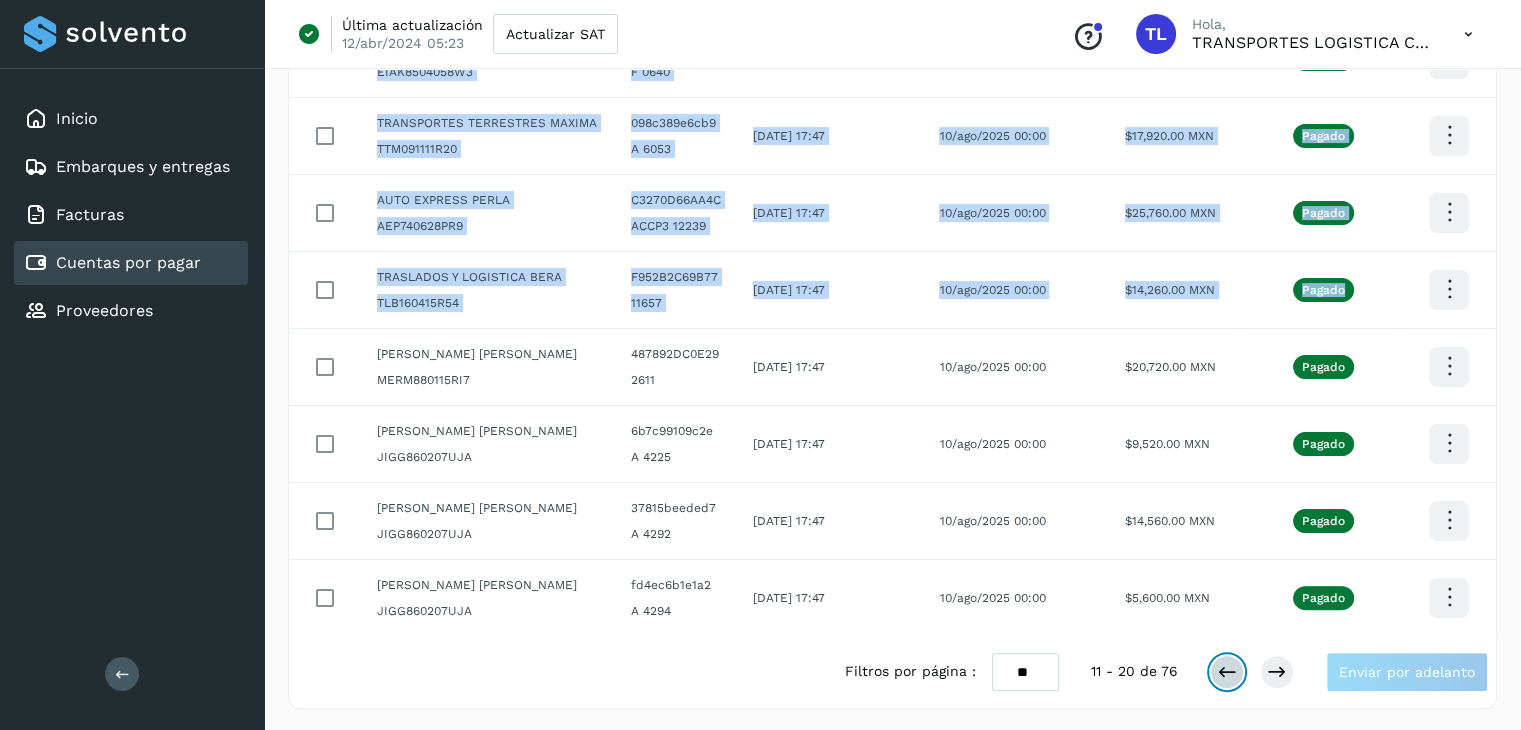 click at bounding box center (1227, 672) 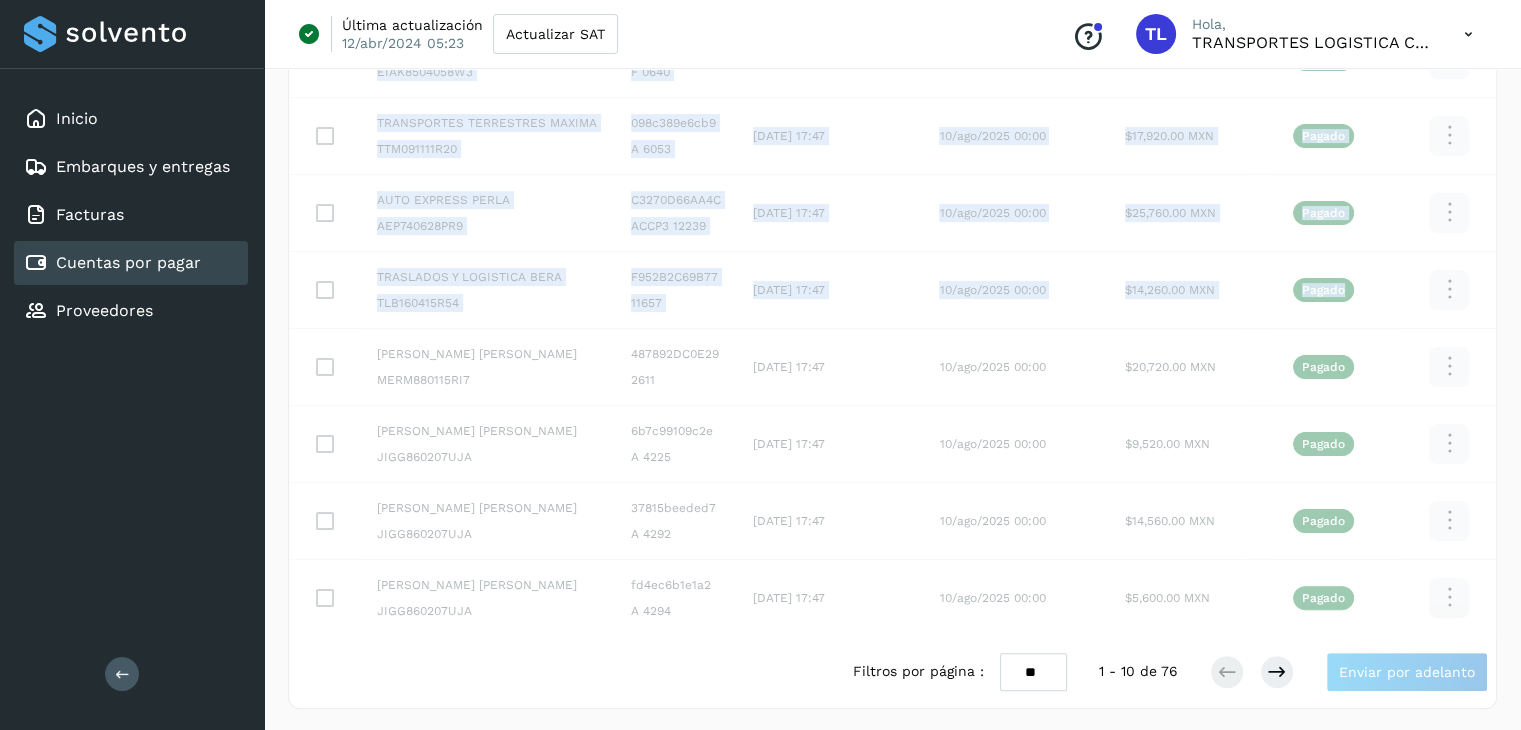 scroll, scrollTop: 411, scrollLeft: 0, axis: vertical 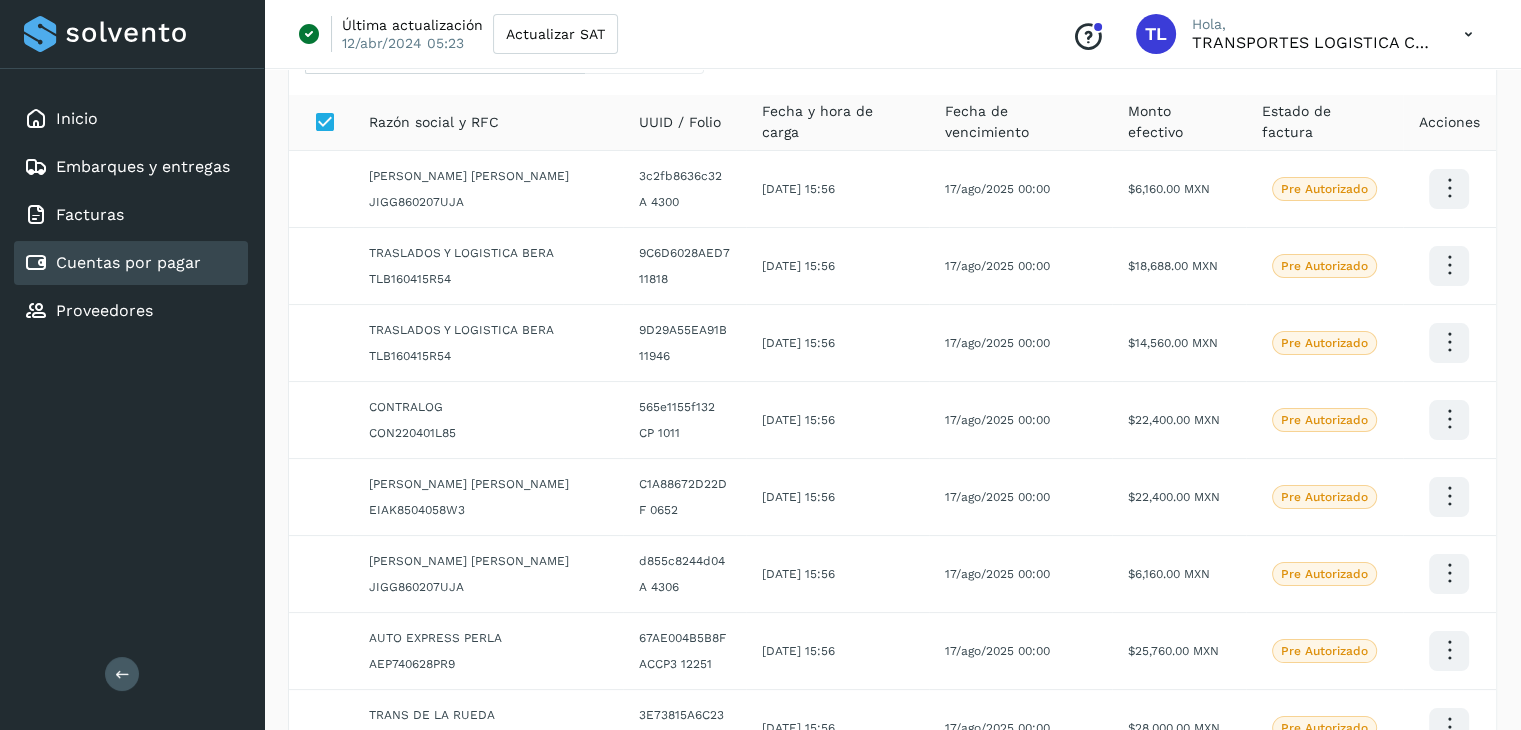 click on "Última actualización 12/abr/2024 05:23 Actualizar SAT
Conoce nuestros beneficios
TL Hola, TRANSPORTES LOGISTICA CENTRAL SA DE CV" at bounding box center [892, 34] 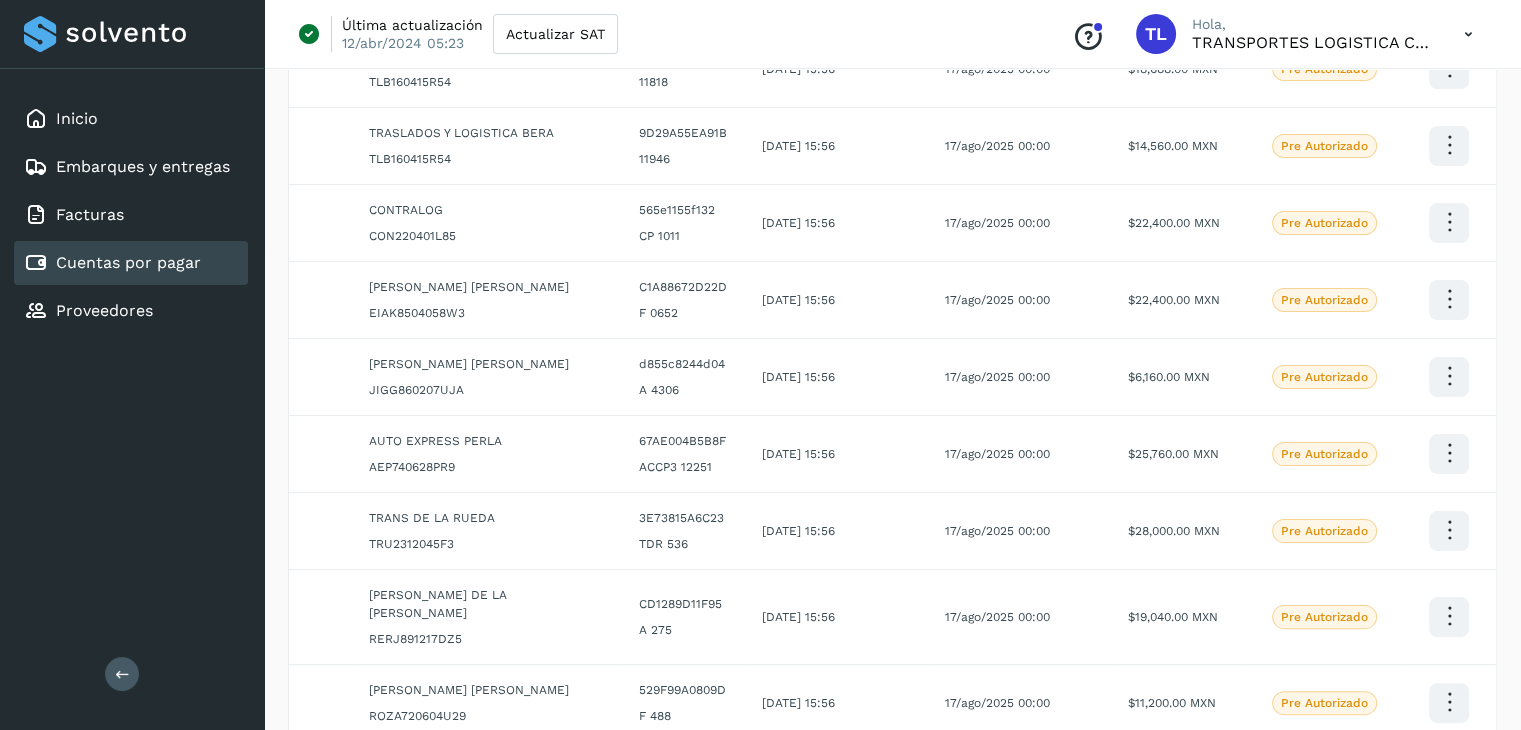 scroll, scrollTop: 411, scrollLeft: 0, axis: vertical 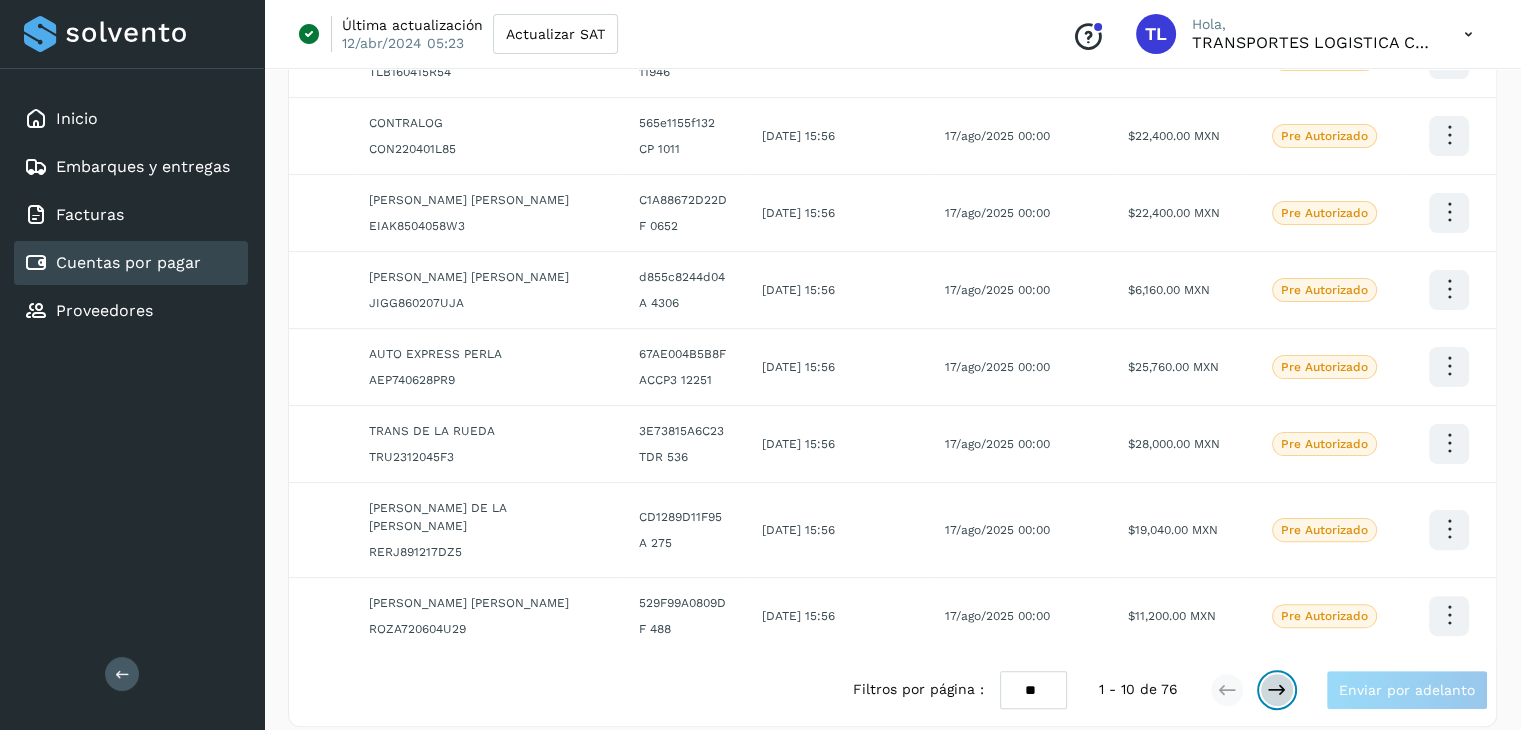 click at bounding box center (1277, 690) 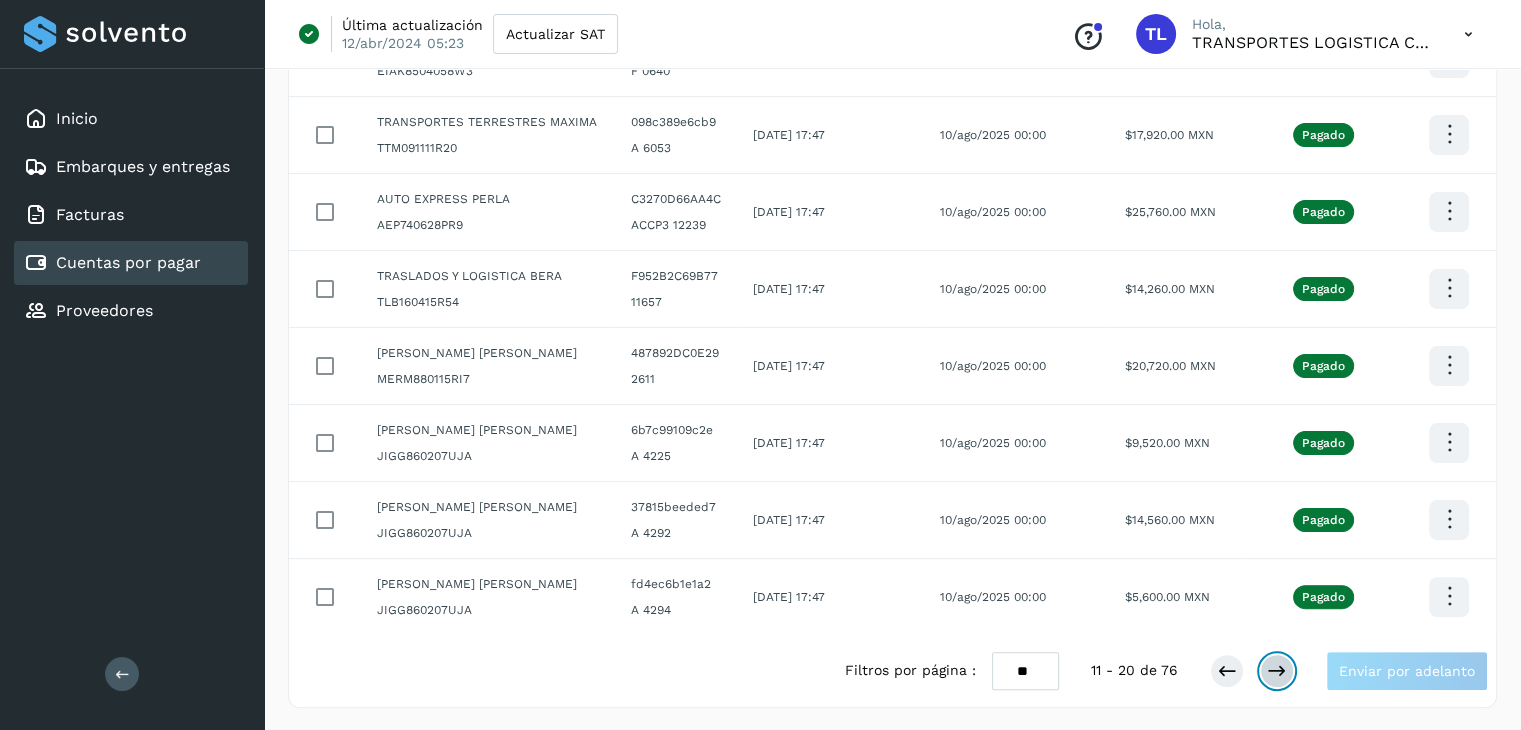 scroll, scrollTop: 411, scrollLeft: 0, axis: vertical 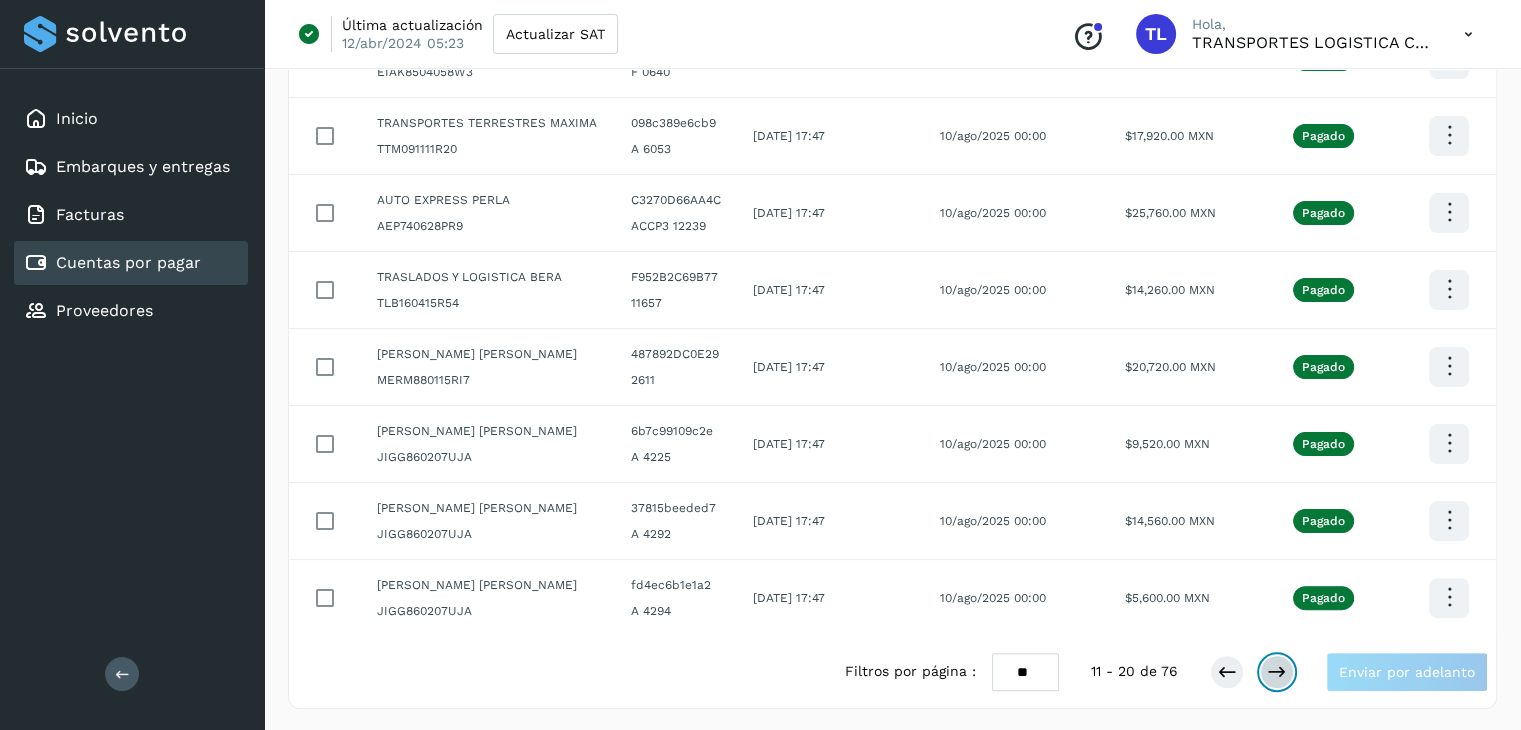 click at bounding box center [1277, 672] 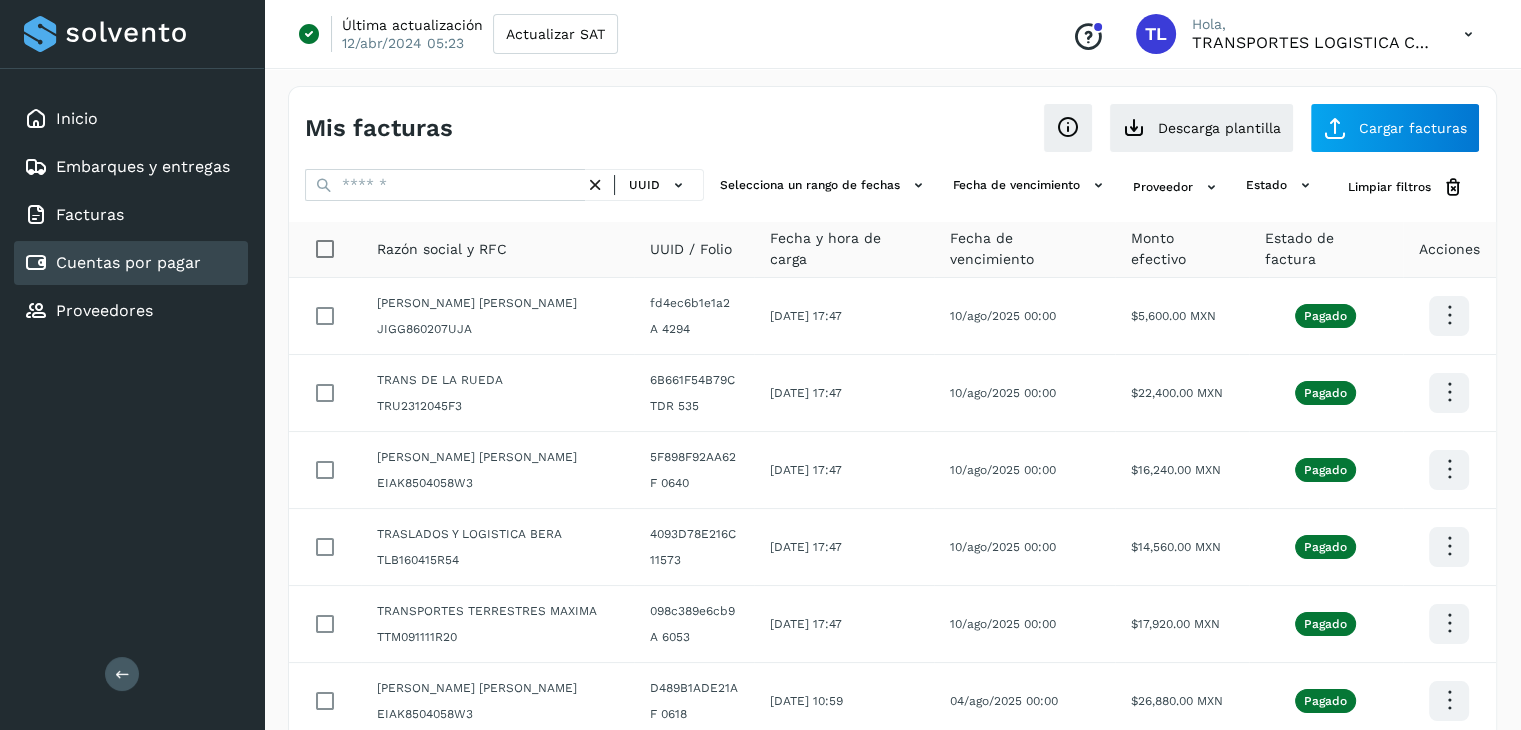 scroll, scrollTop: 429, scrollLeft: 0, axis: vertical 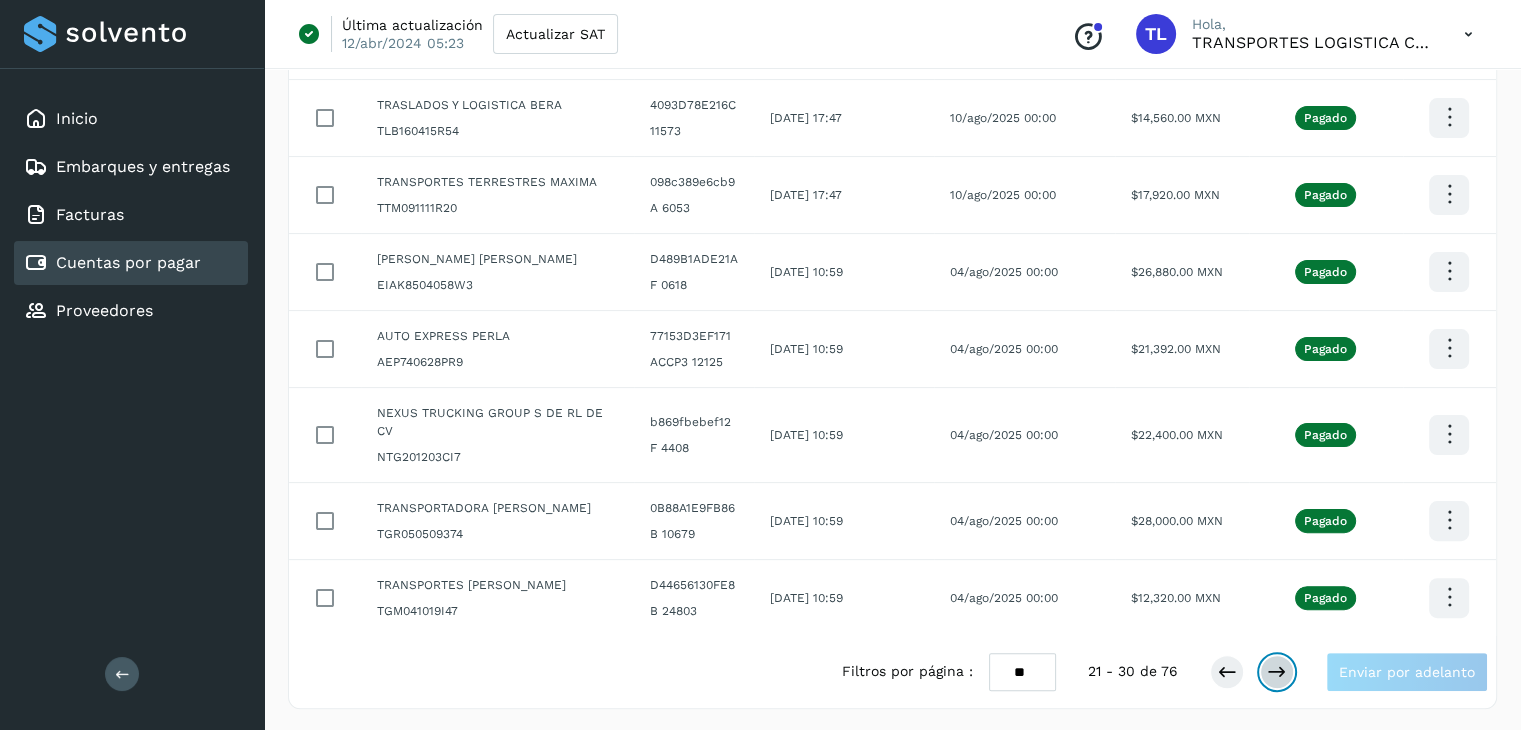 click at bounding box center (1277, 672) 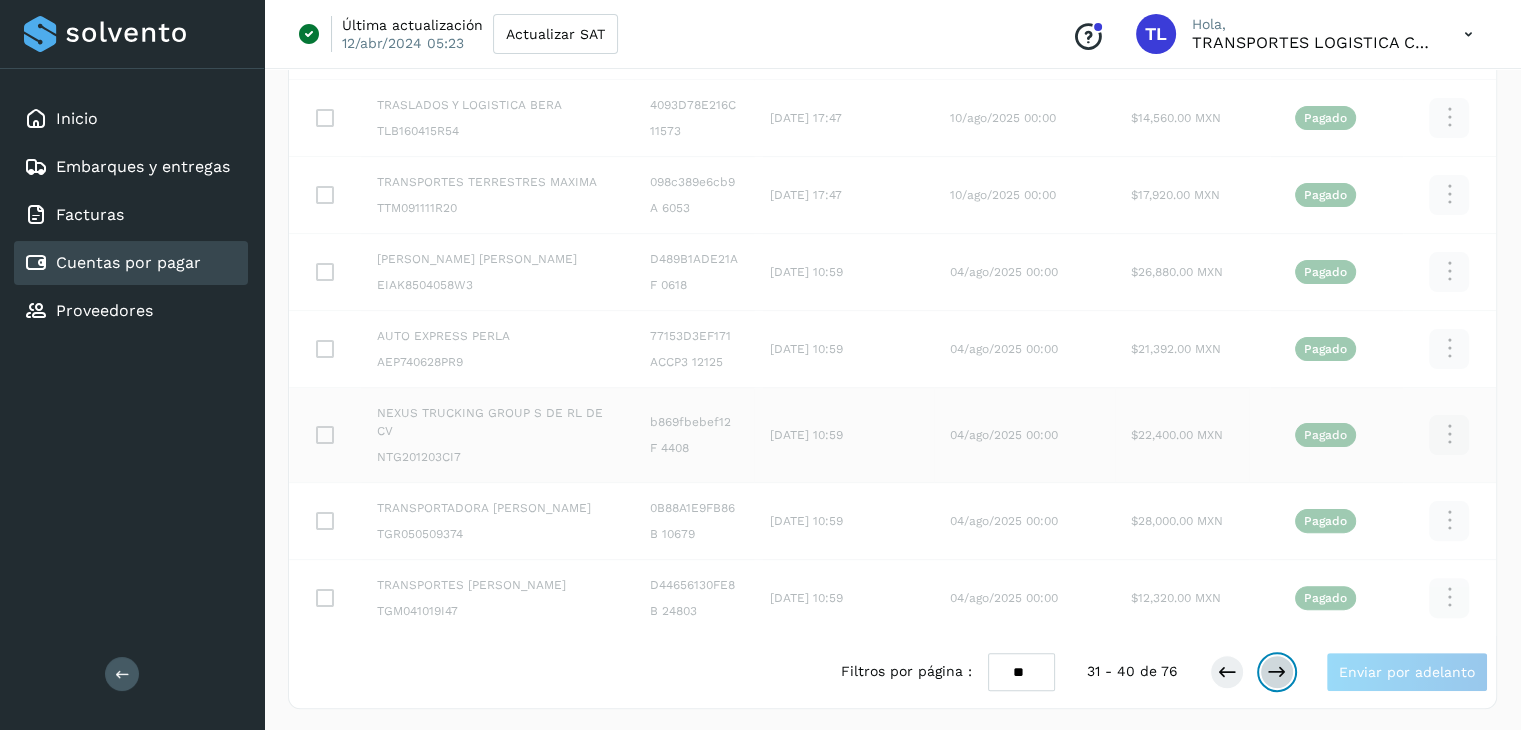 scroll, scrollTop: 0, scrollLeft: 0, axis: both 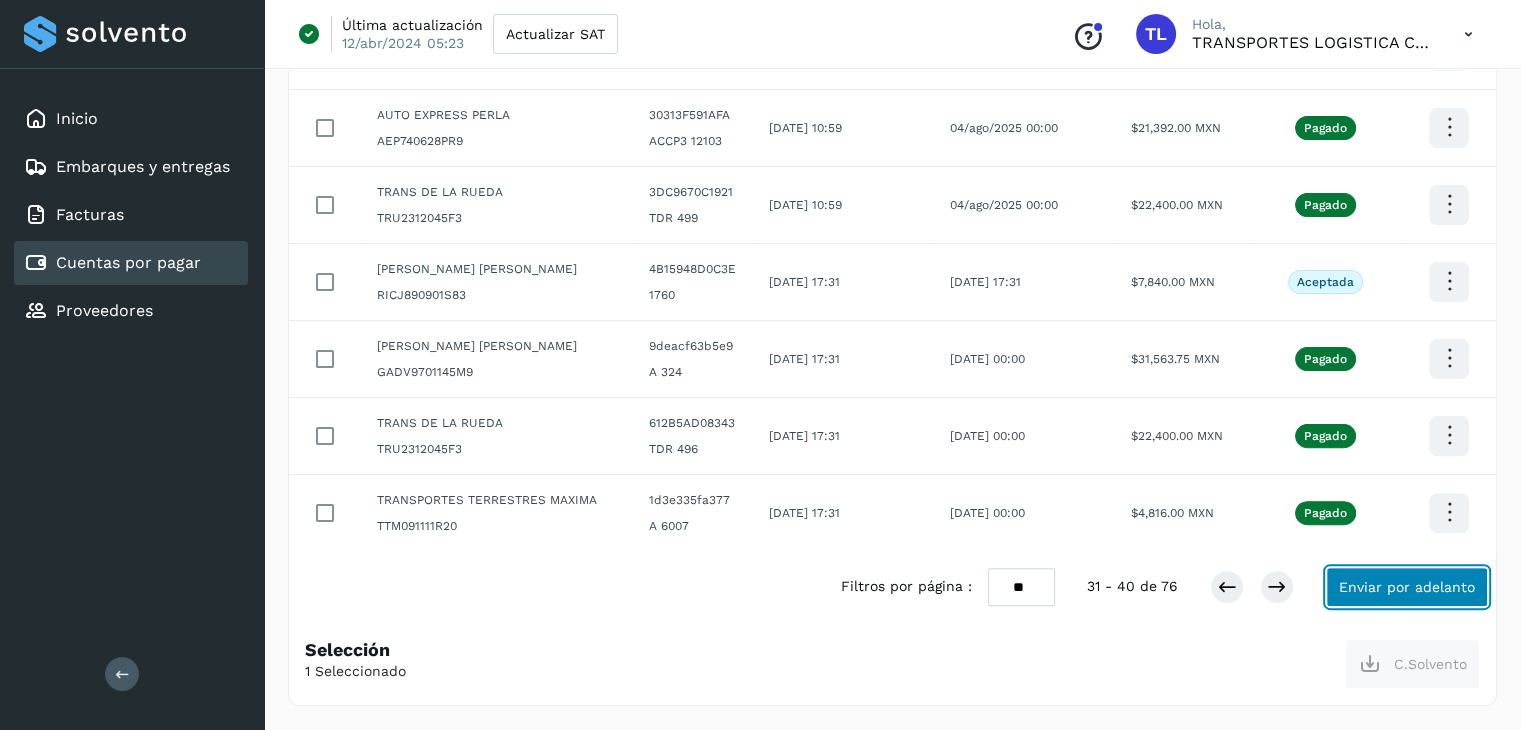click on "Enviar por adelanto" 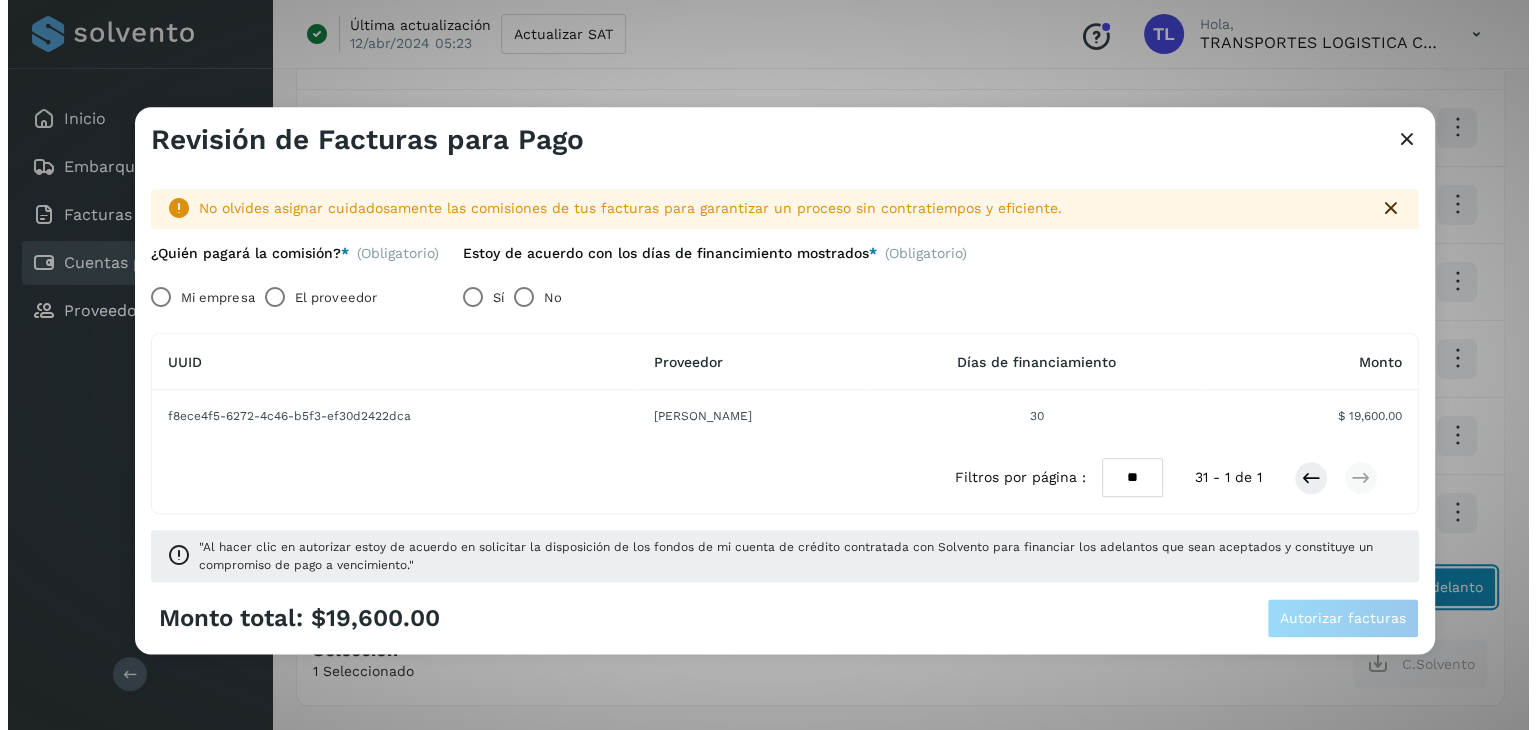 scroll, scrollTop: 492, scrollLeft: 0, axis: vertical 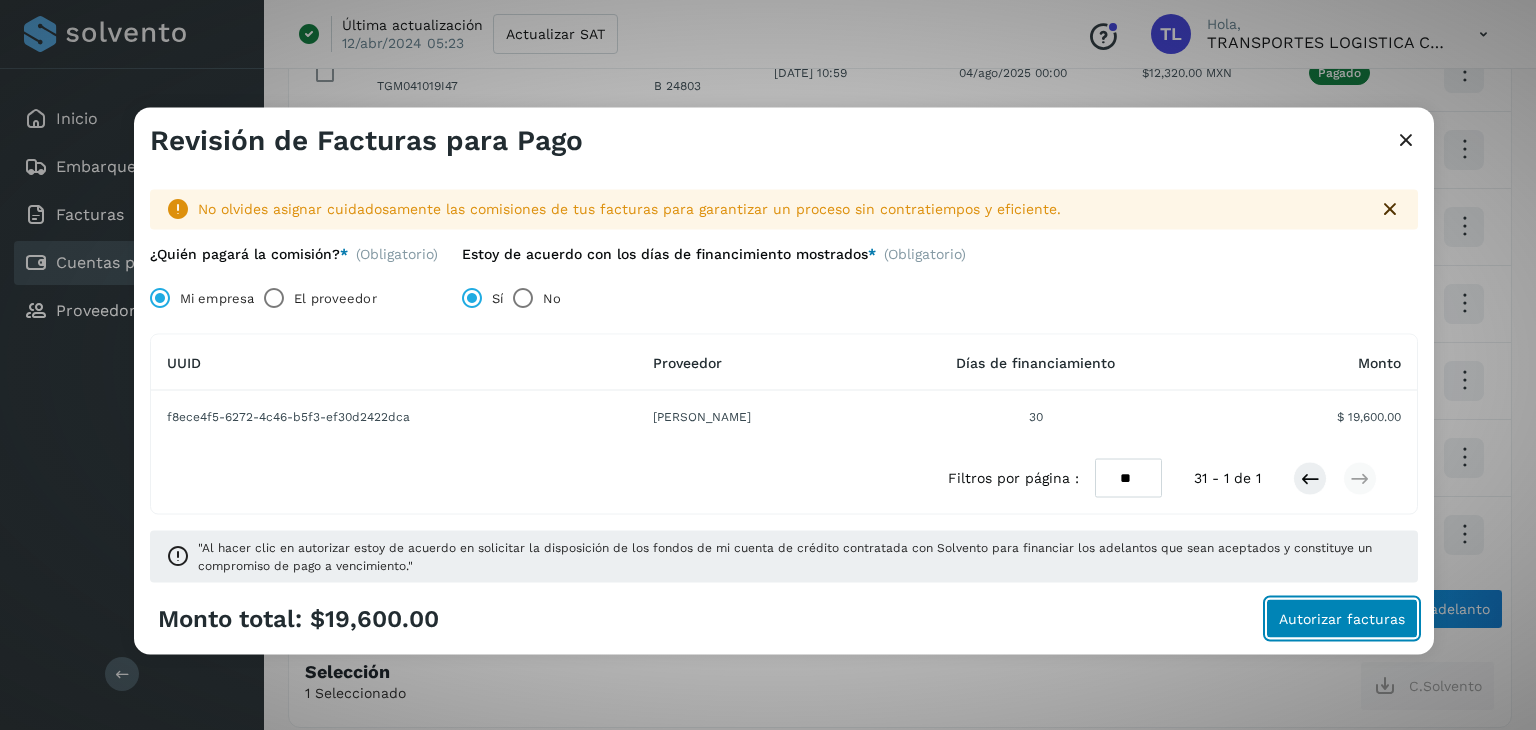click on "Autorizar facturas" at bounding box center (1342, 618) 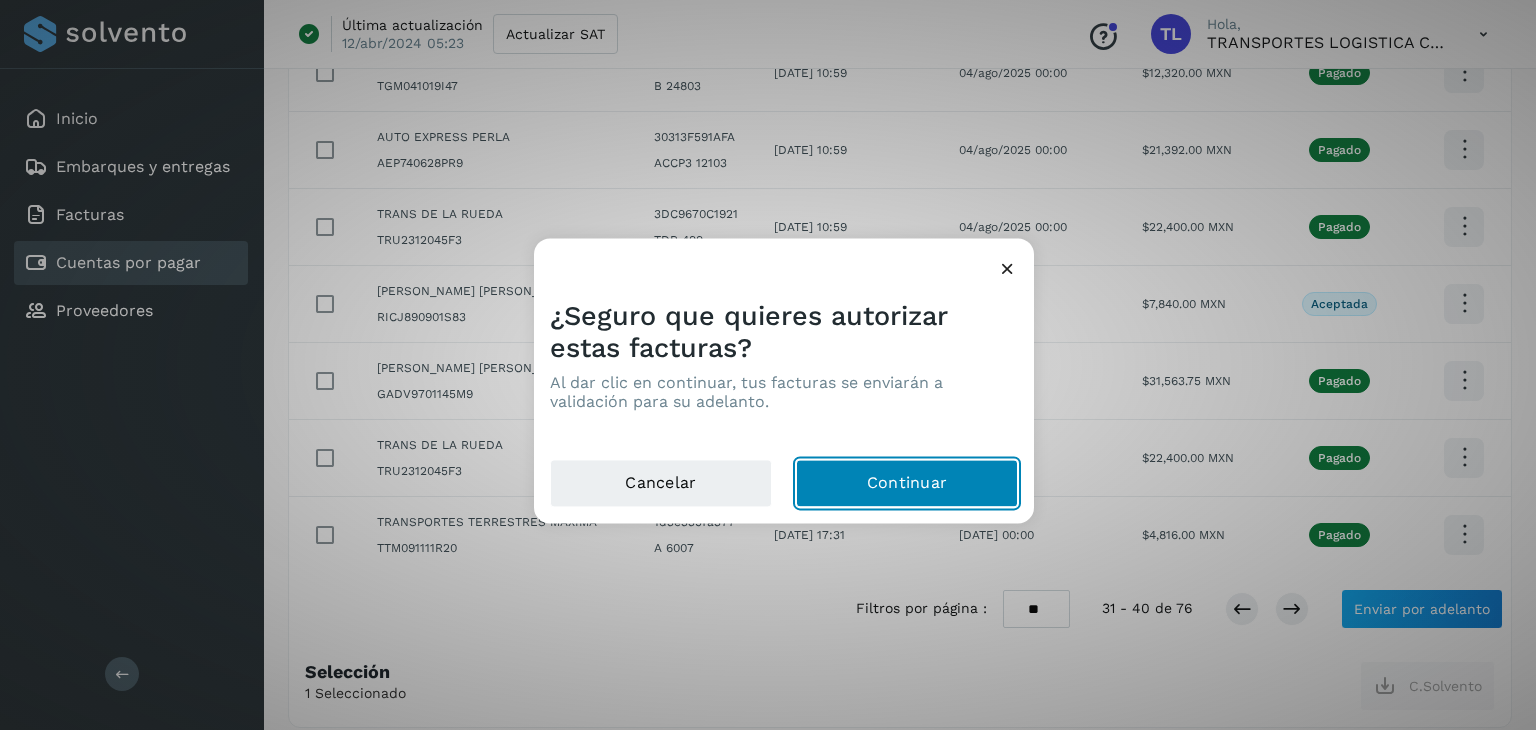 click on "Continuar" 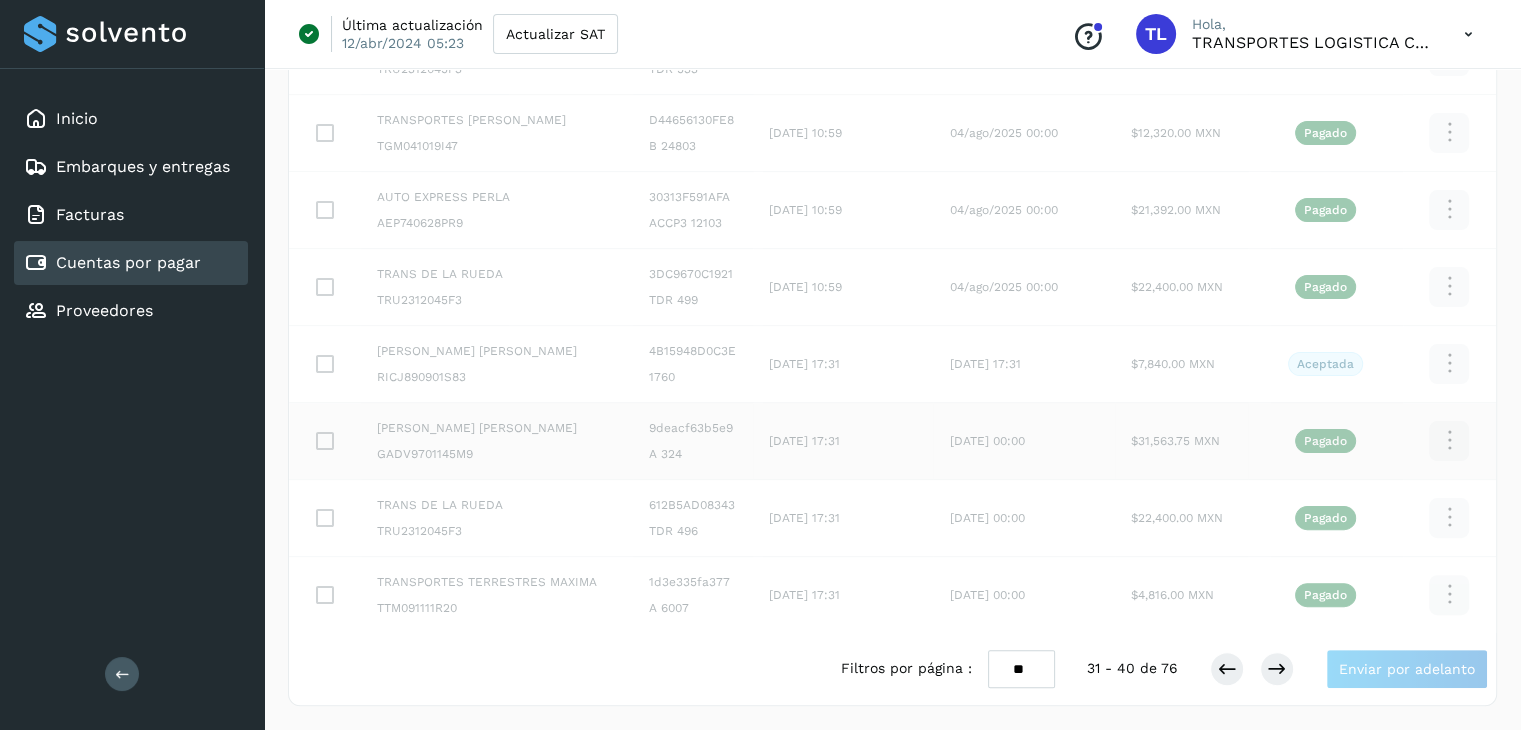scroll, scrollTop: 447, scrollLeft: 0, axis: vertical 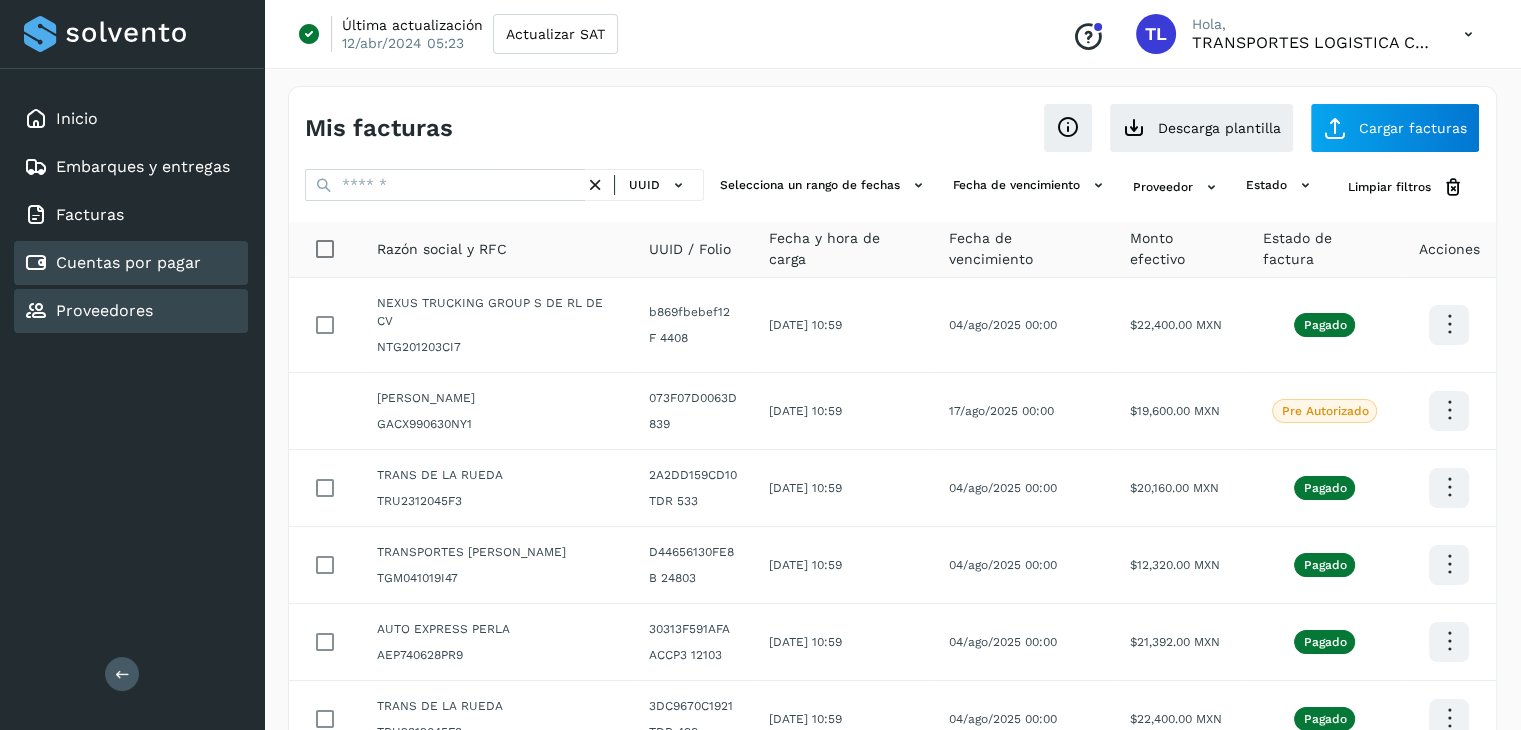 click on "Proveedores" at bounding box center (88, 311) 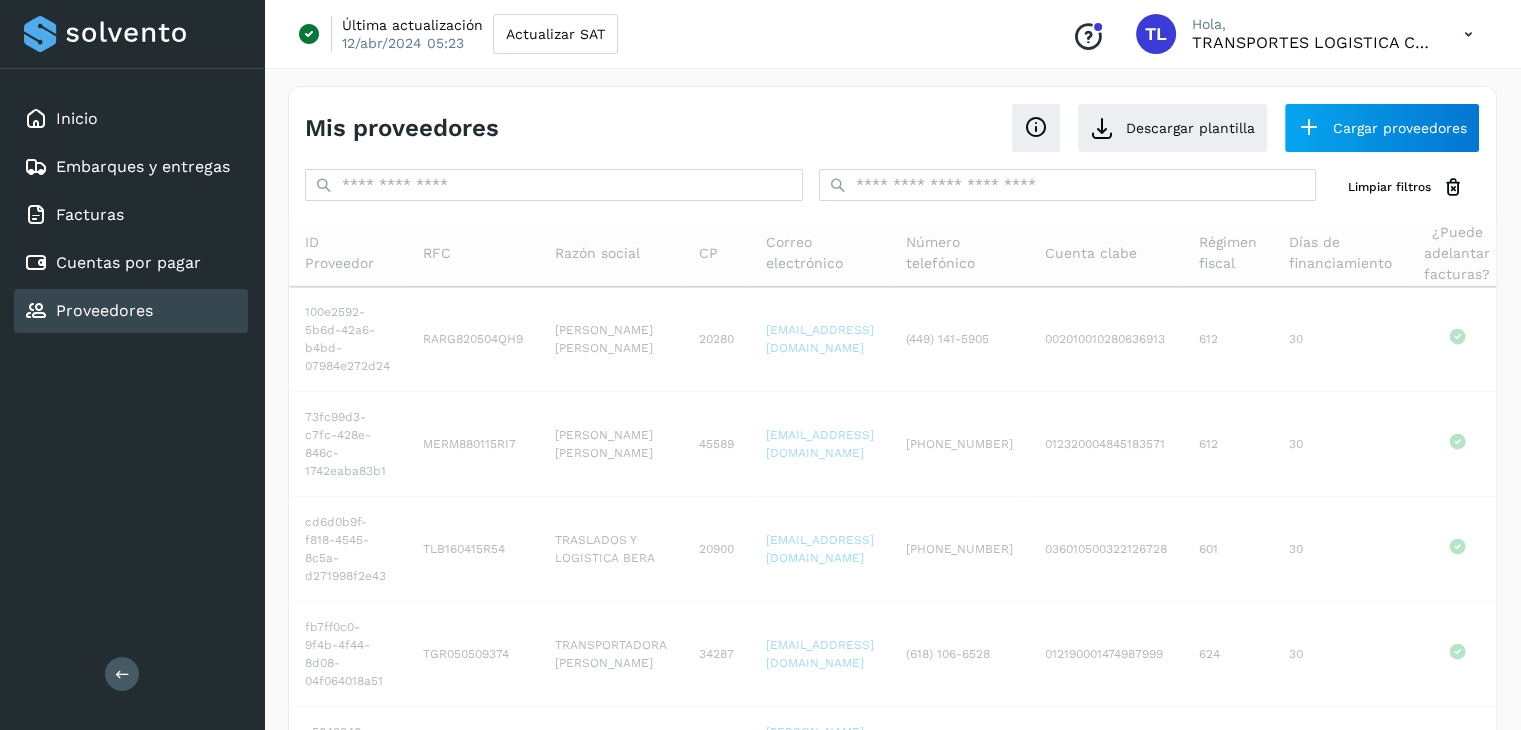 click on "Proveedores" 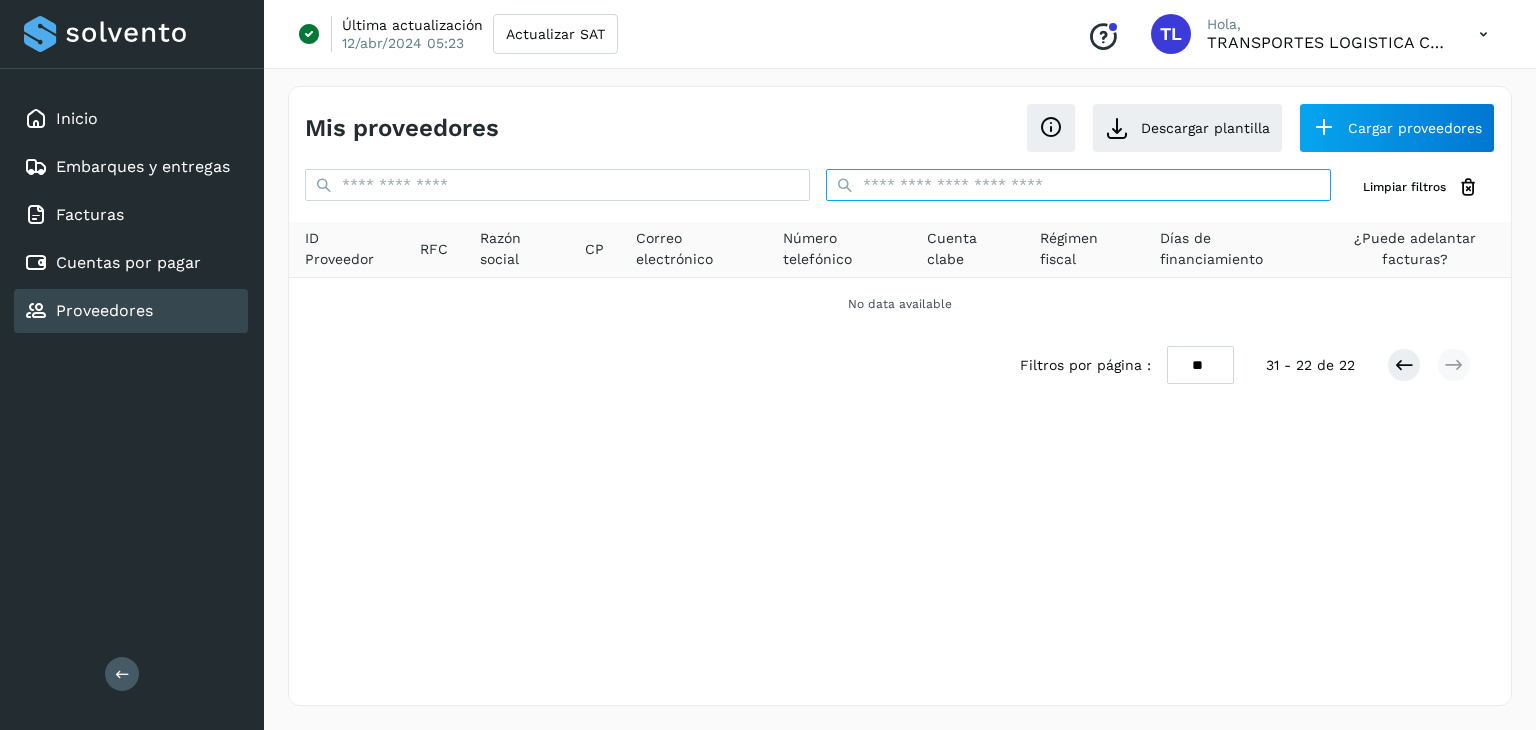 click at bounding box center (1078, 185) 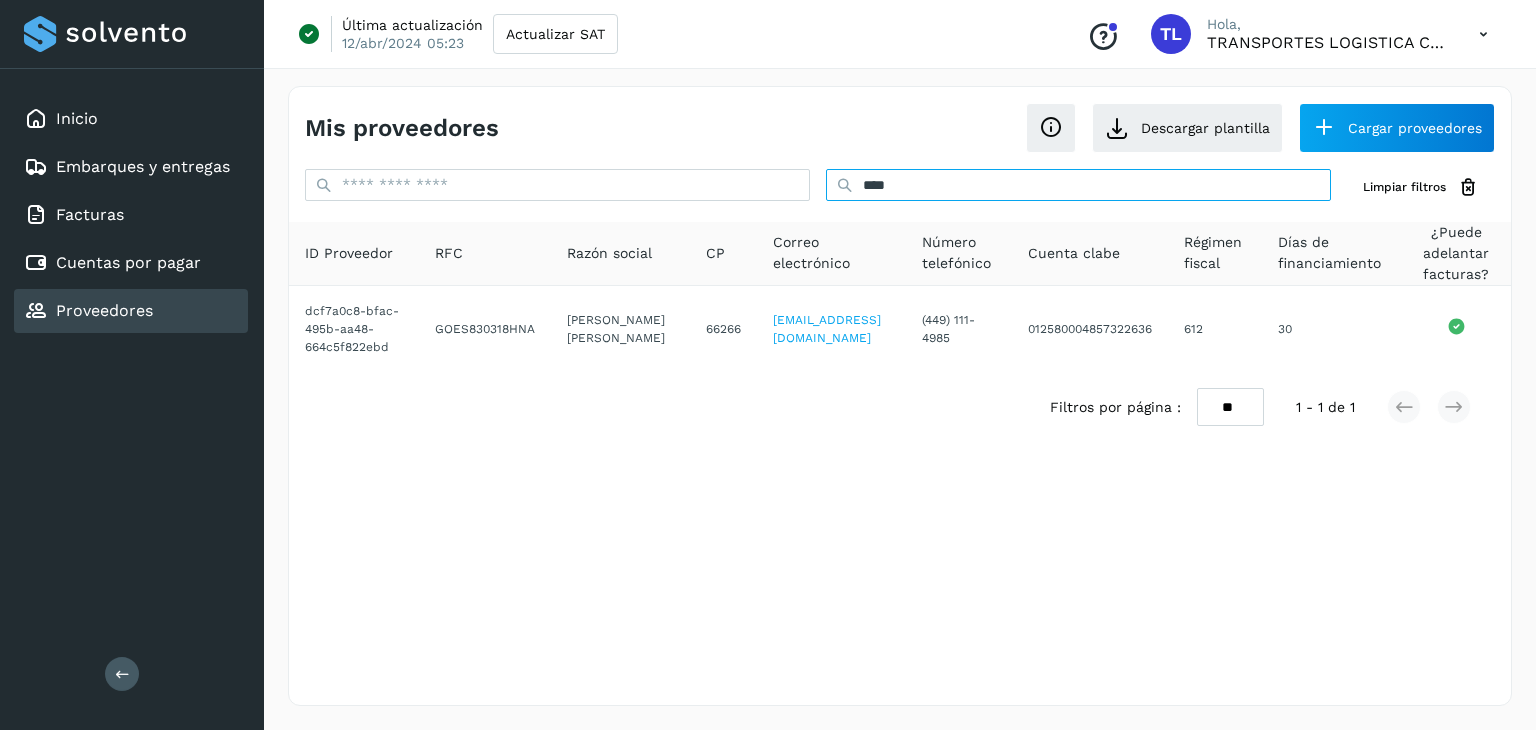 type on "****" 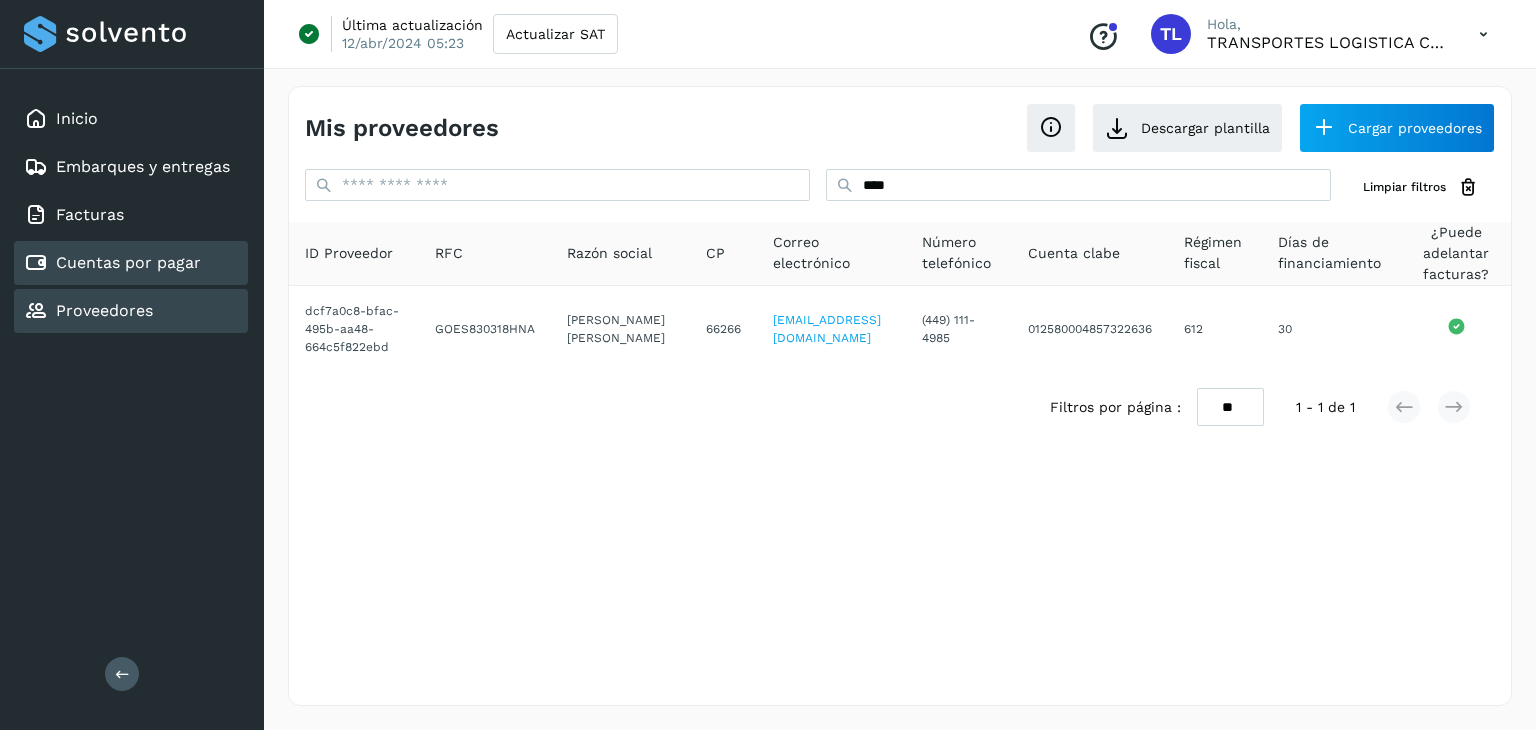 click on "Cuentas por pagar" at bounding box center (128, 262) 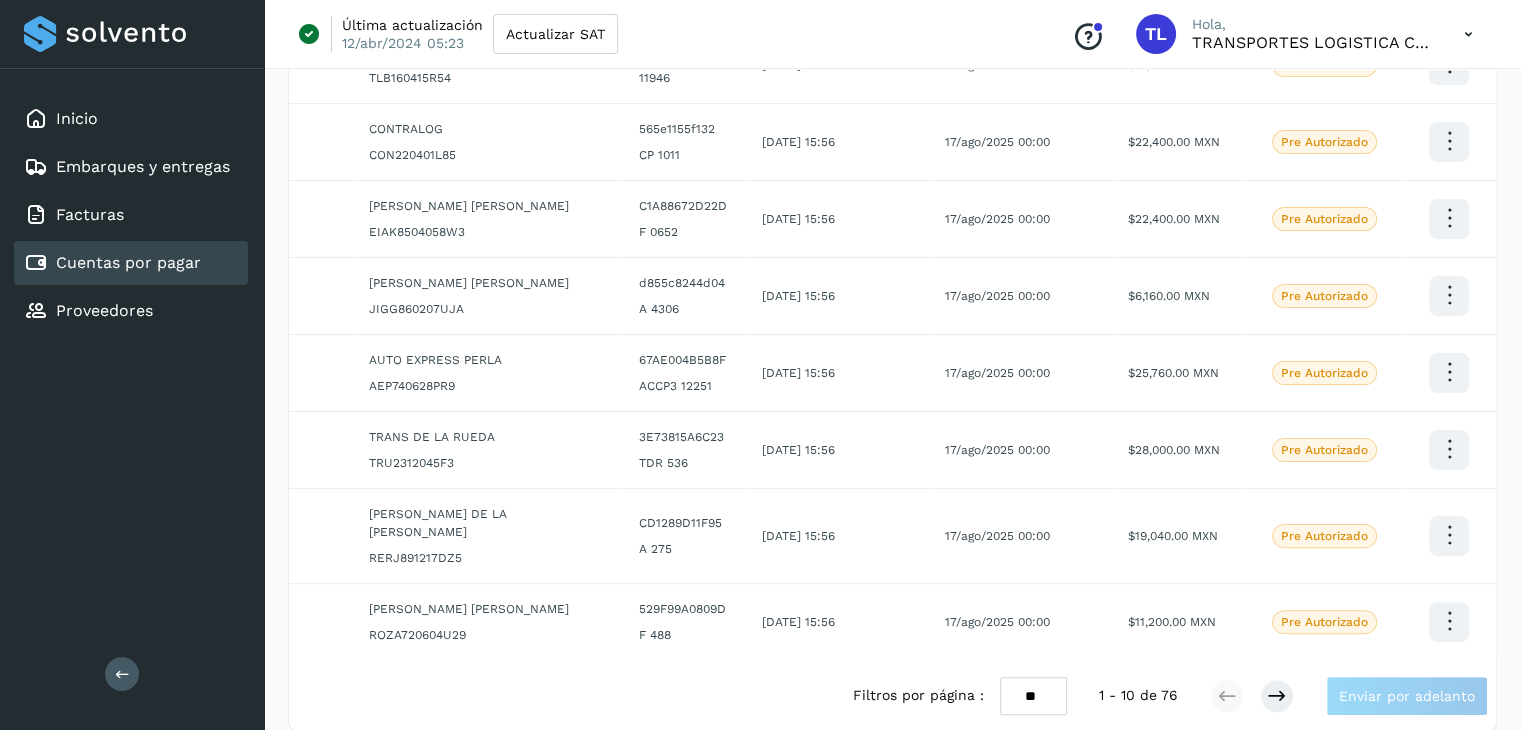 scroll, scrollTop: 411, scrollLeft: 0, axis: vertical 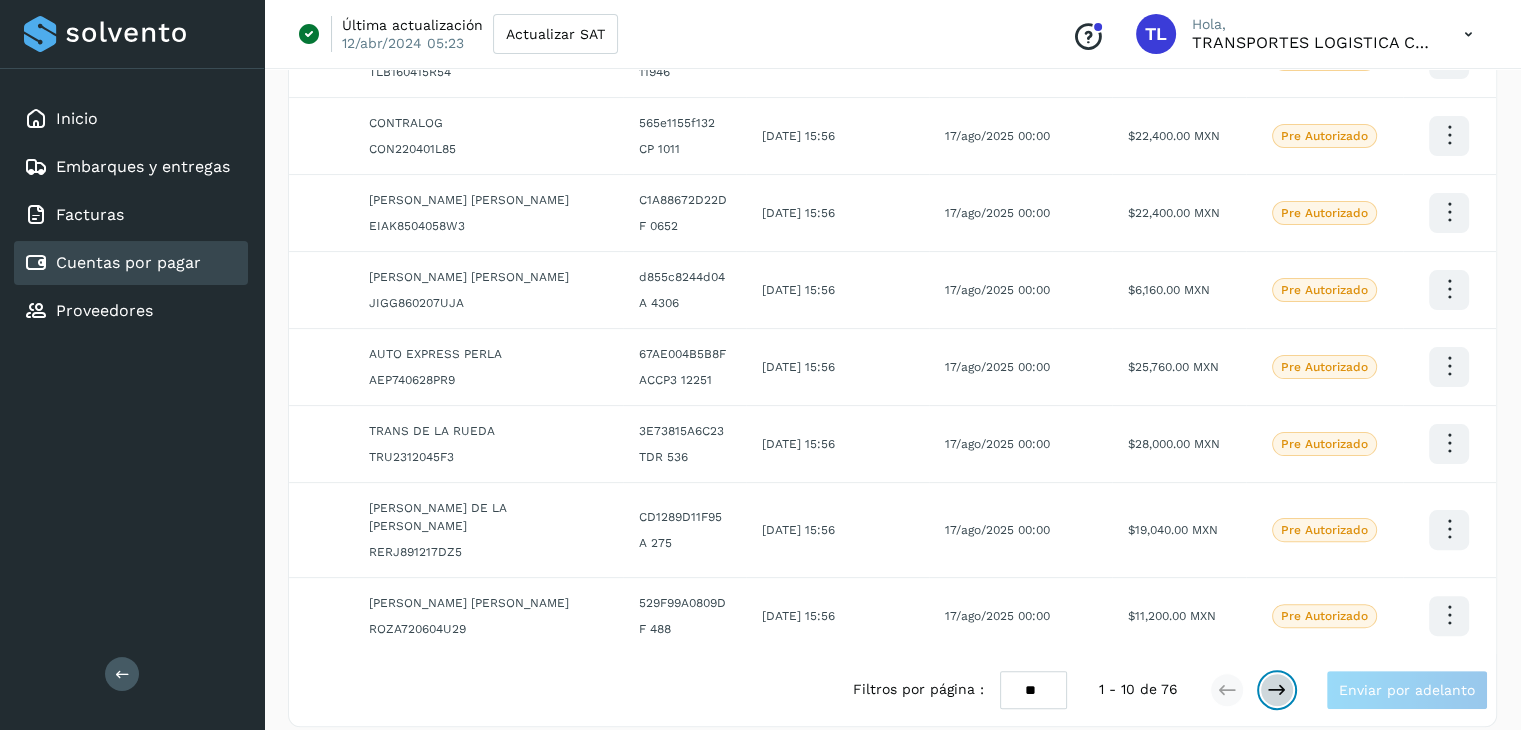 click at bounding box center (1277, 690) 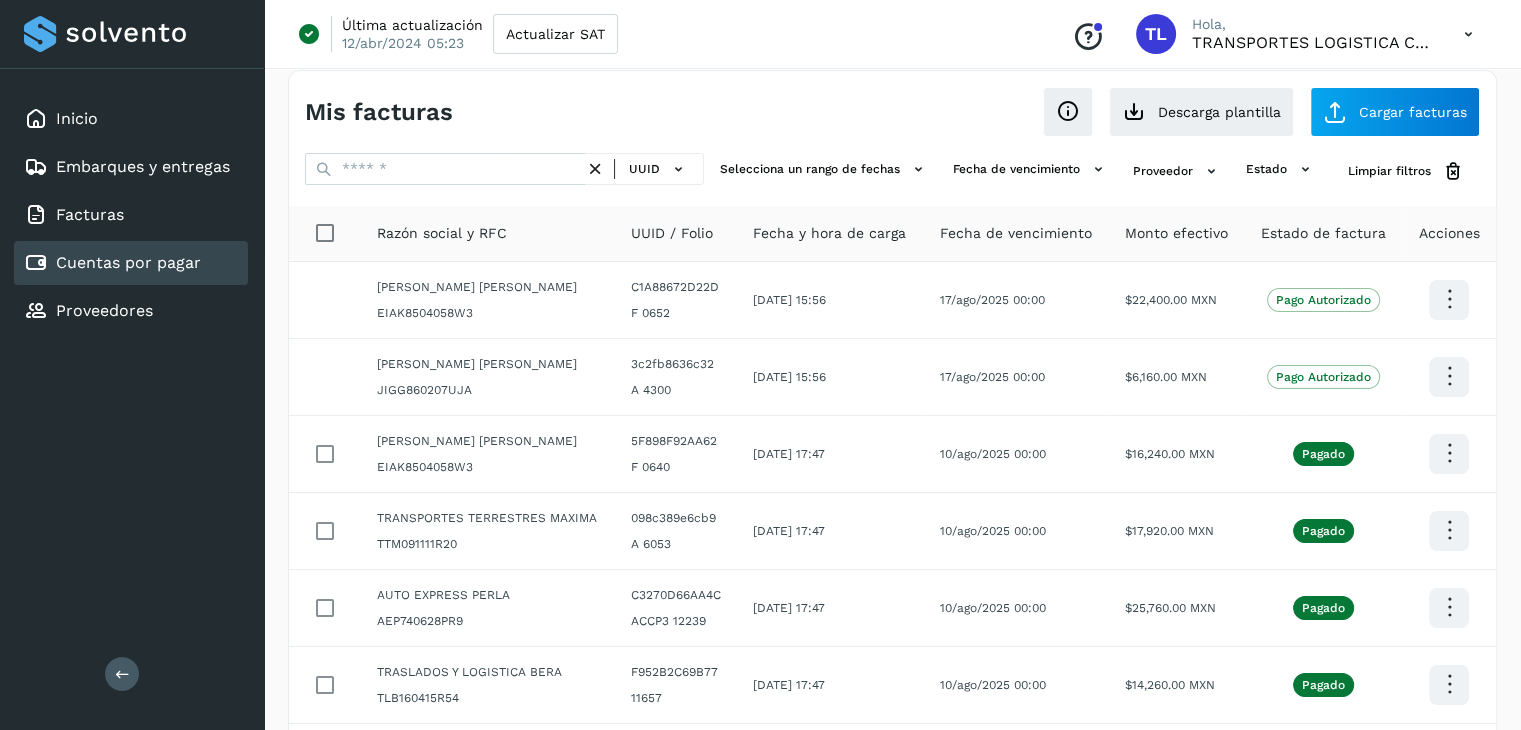 scroll, scrollTop: 20, scrollLeft: 0, axis: vertical 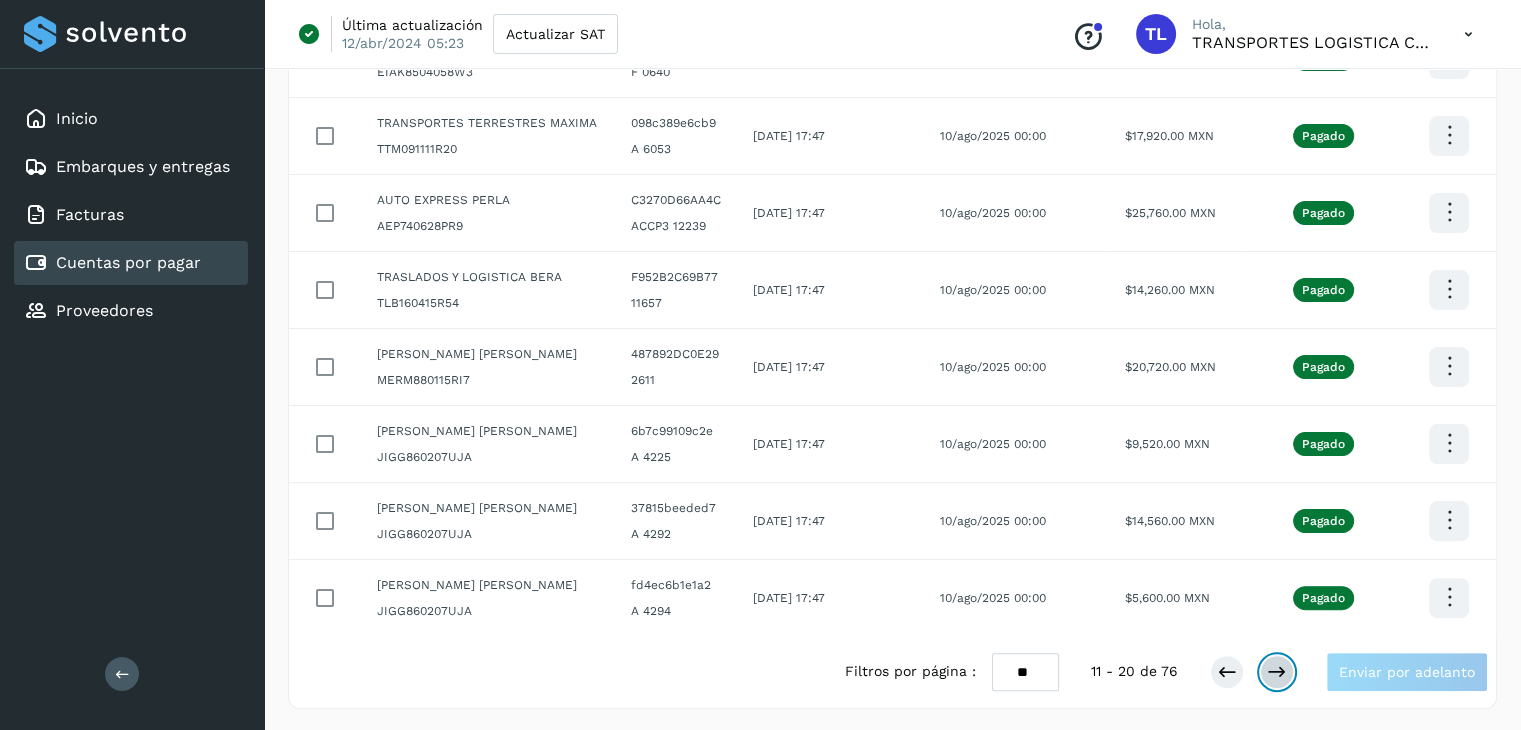 click at bounding box center [1277, 672] 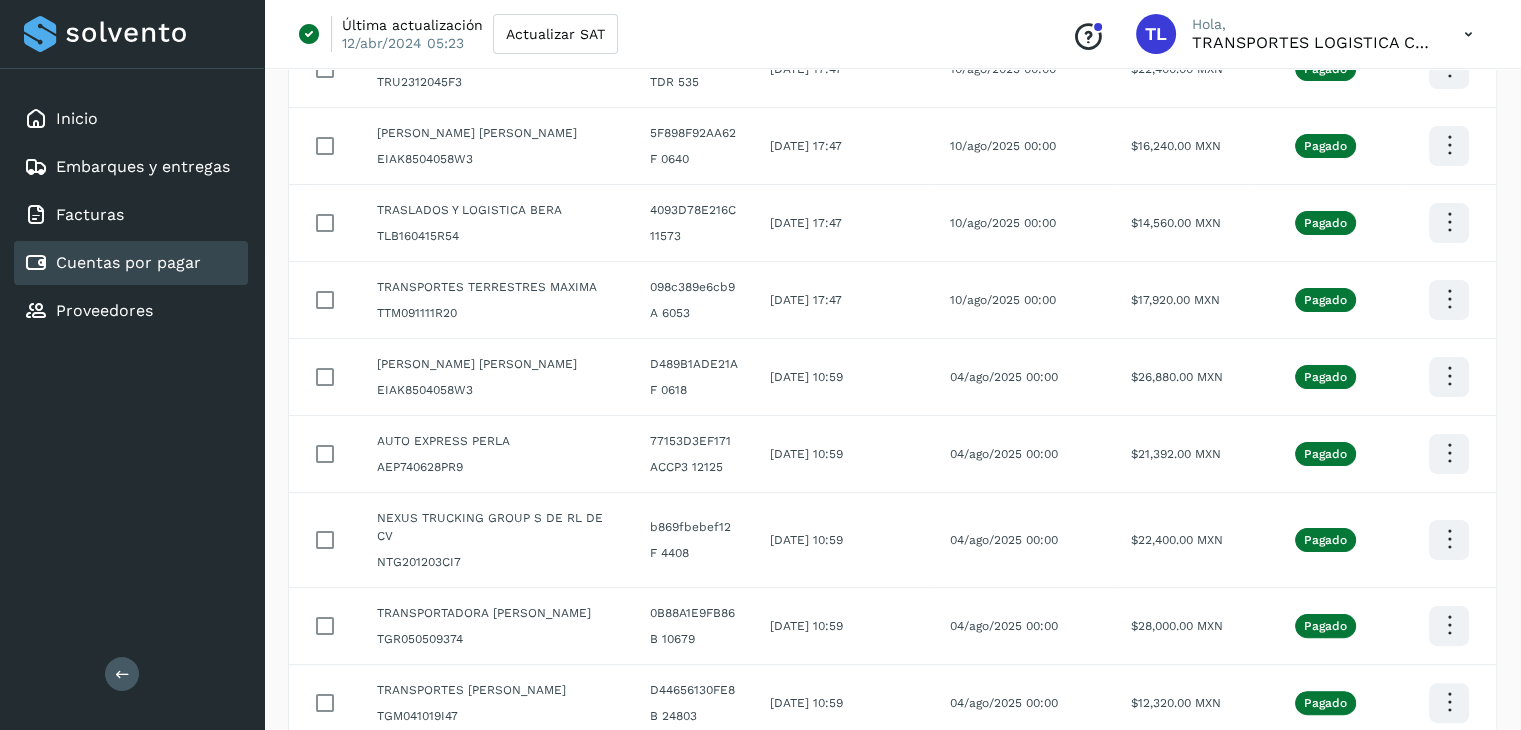 scroll, scrollTop: 429, scrollLeft: 0, axis: vertical 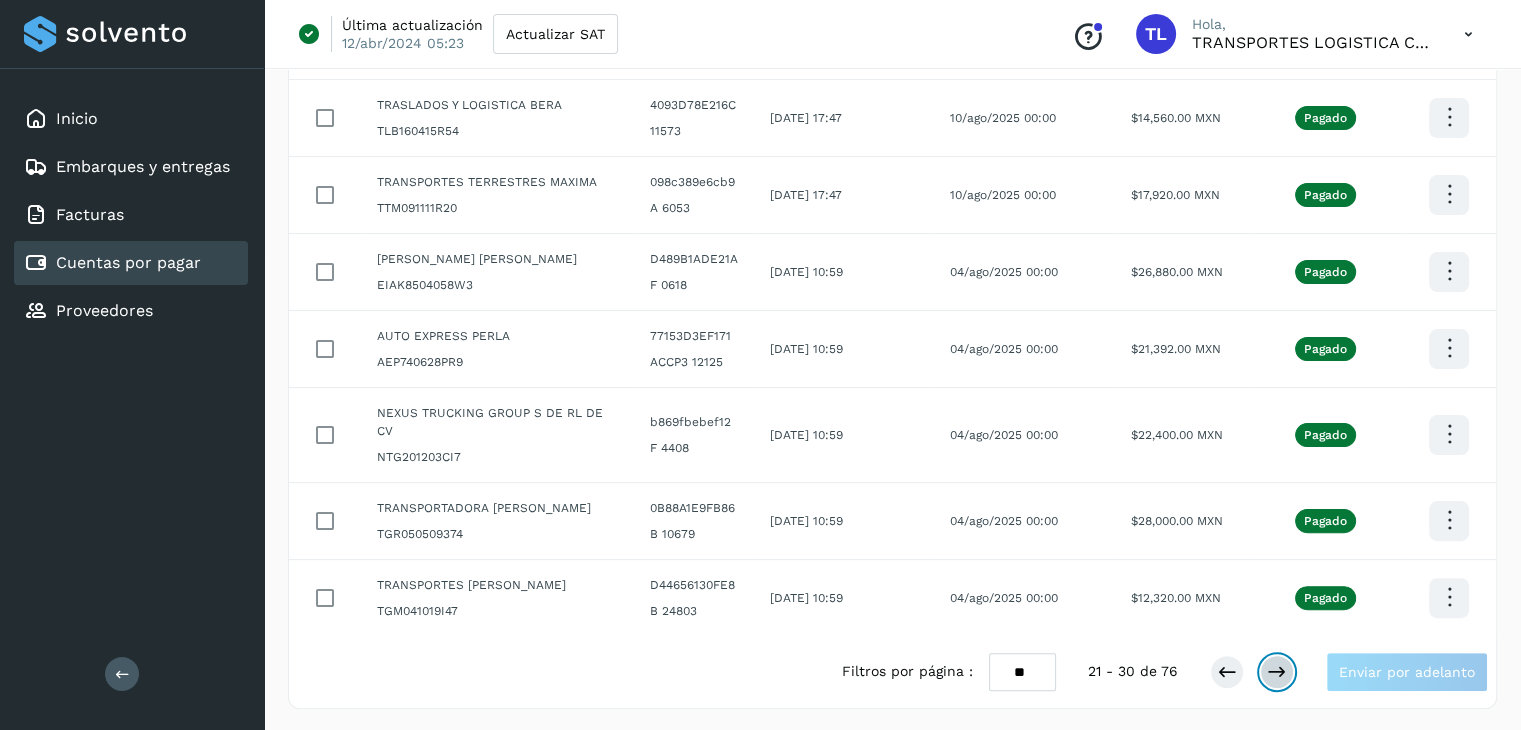 click at bounding box center [1277, 672] 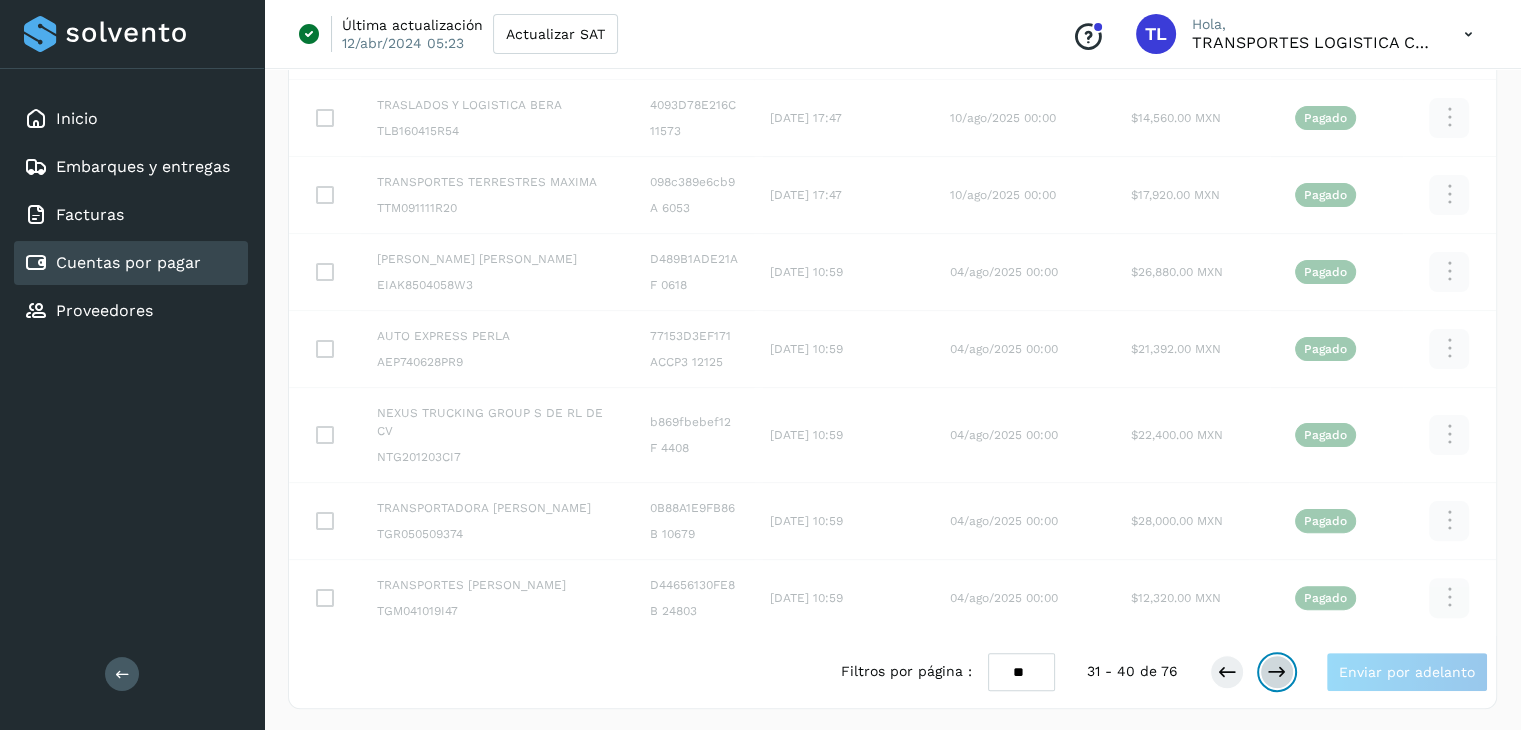 scroll, scrollTop: 0, scrollLeft: 0, axis: both 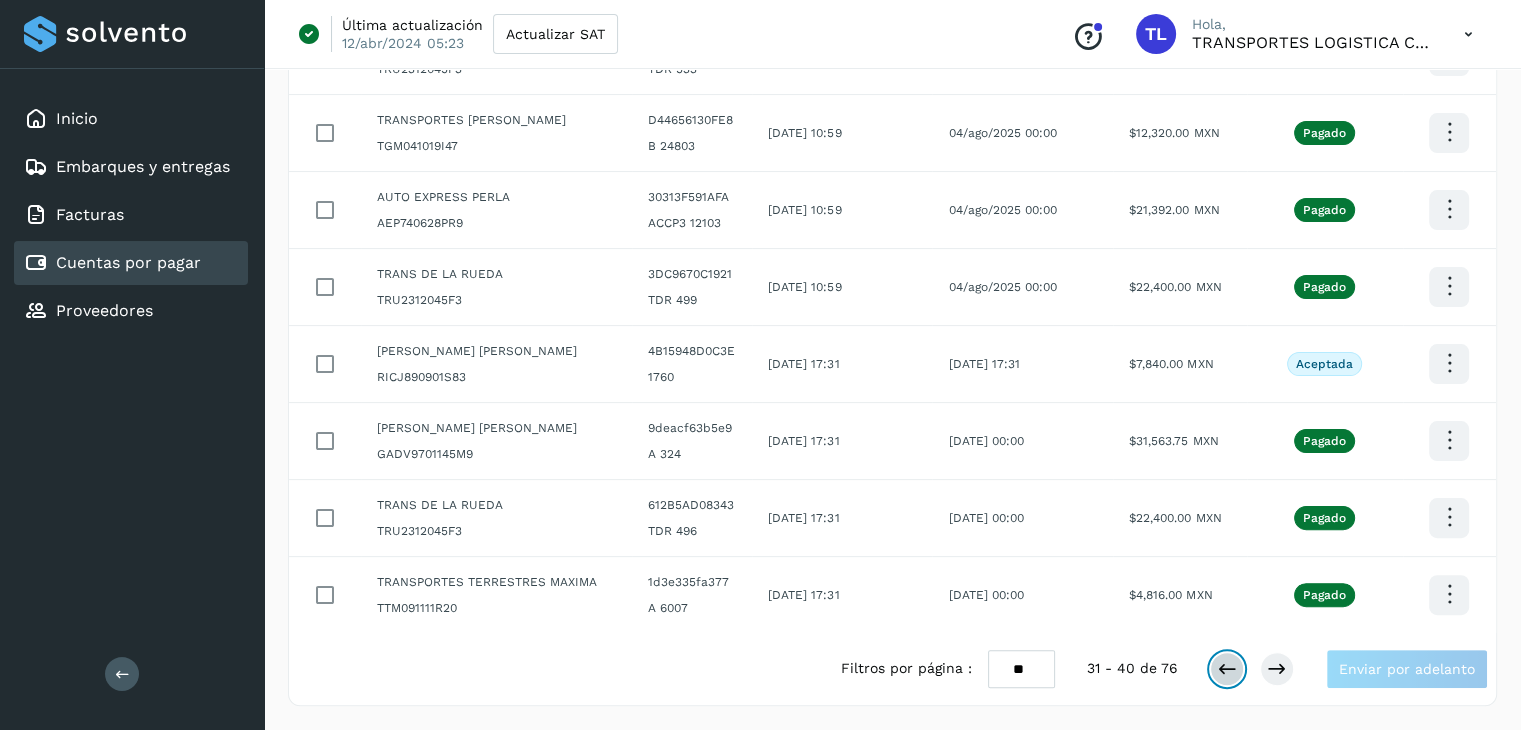 click at bounding box center [1227, 669] 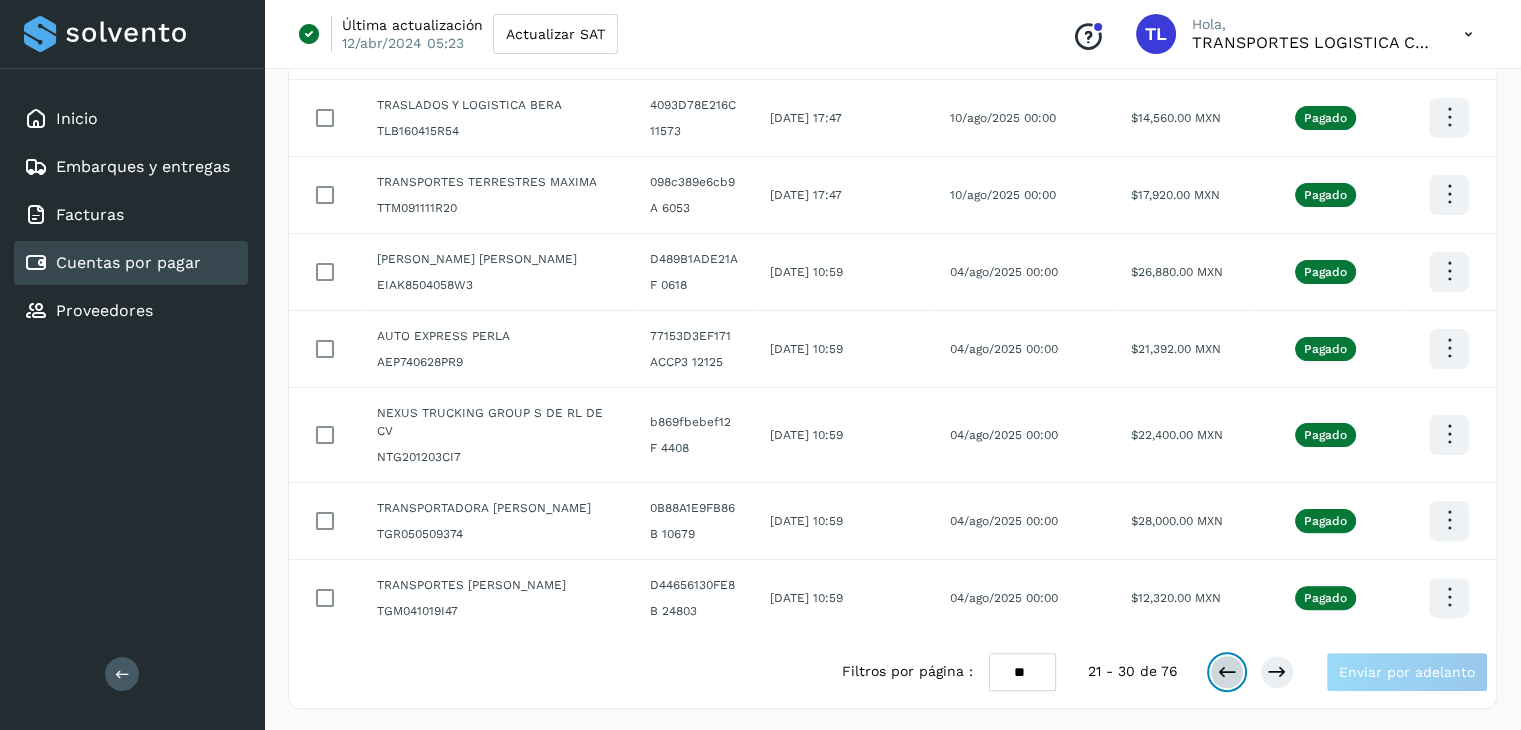 click at bounding box center (1227, 672) 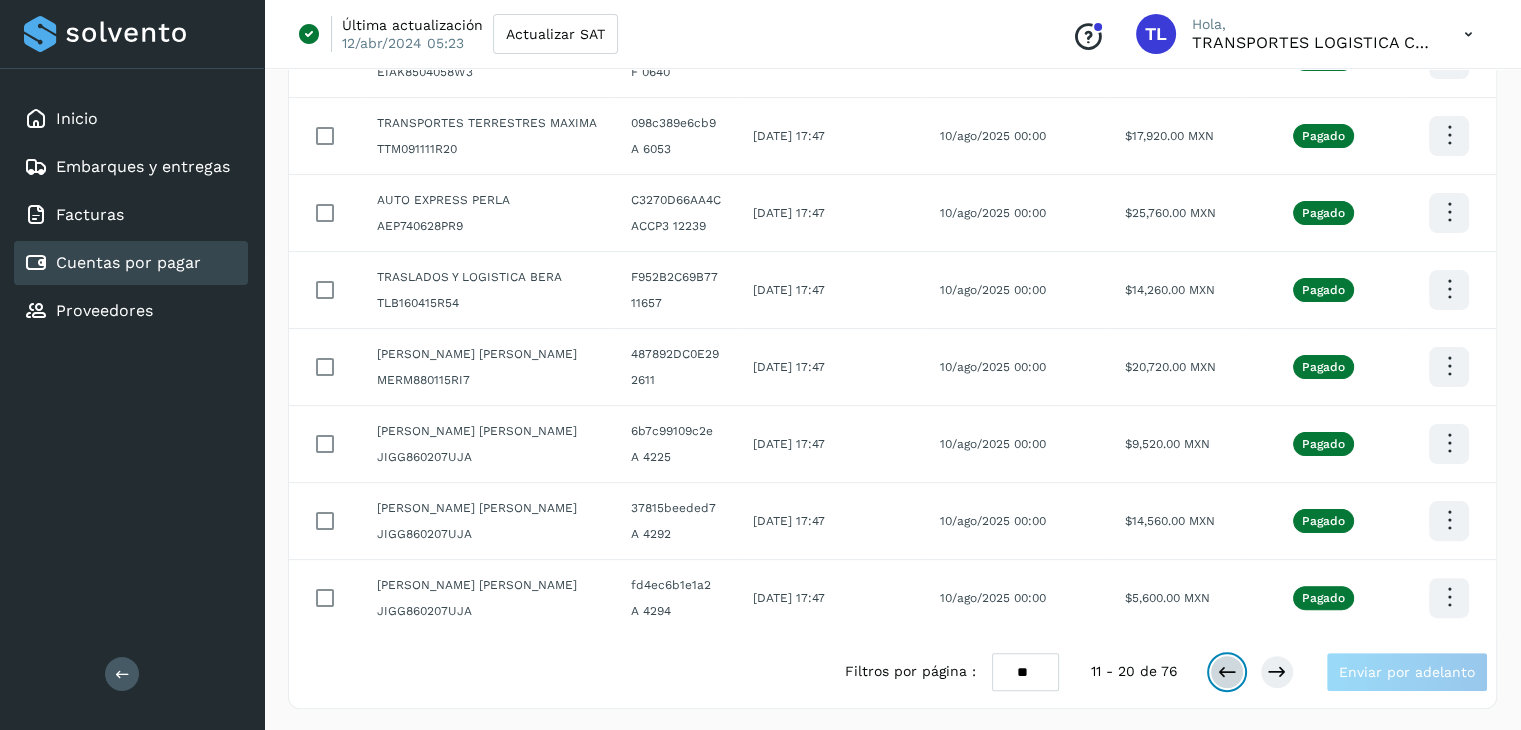 click at bounding box center [1227, 672] 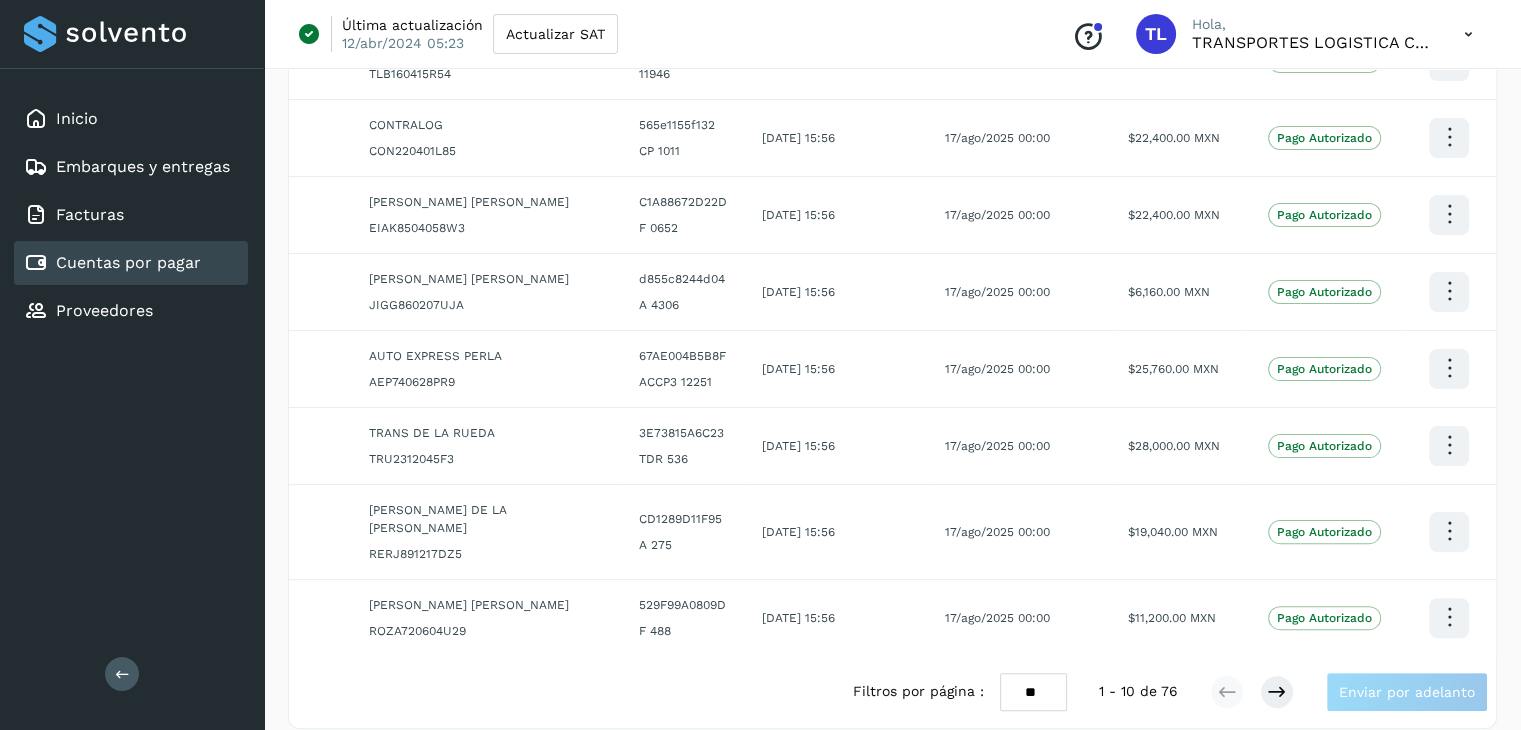 scroll, scrollTop: 411, scrollLeft: 0, axis: vertical 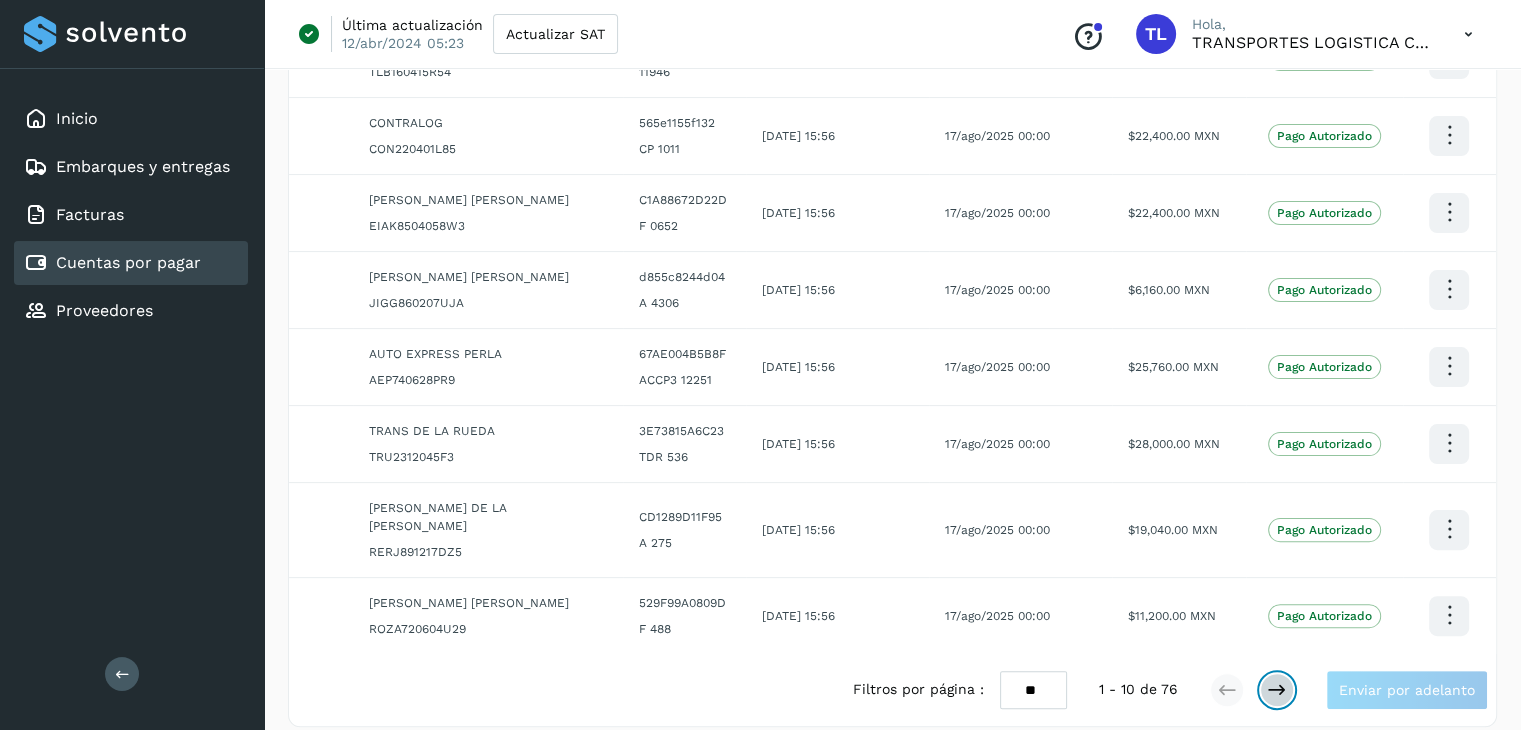 click at bounding box center (1277, 690) 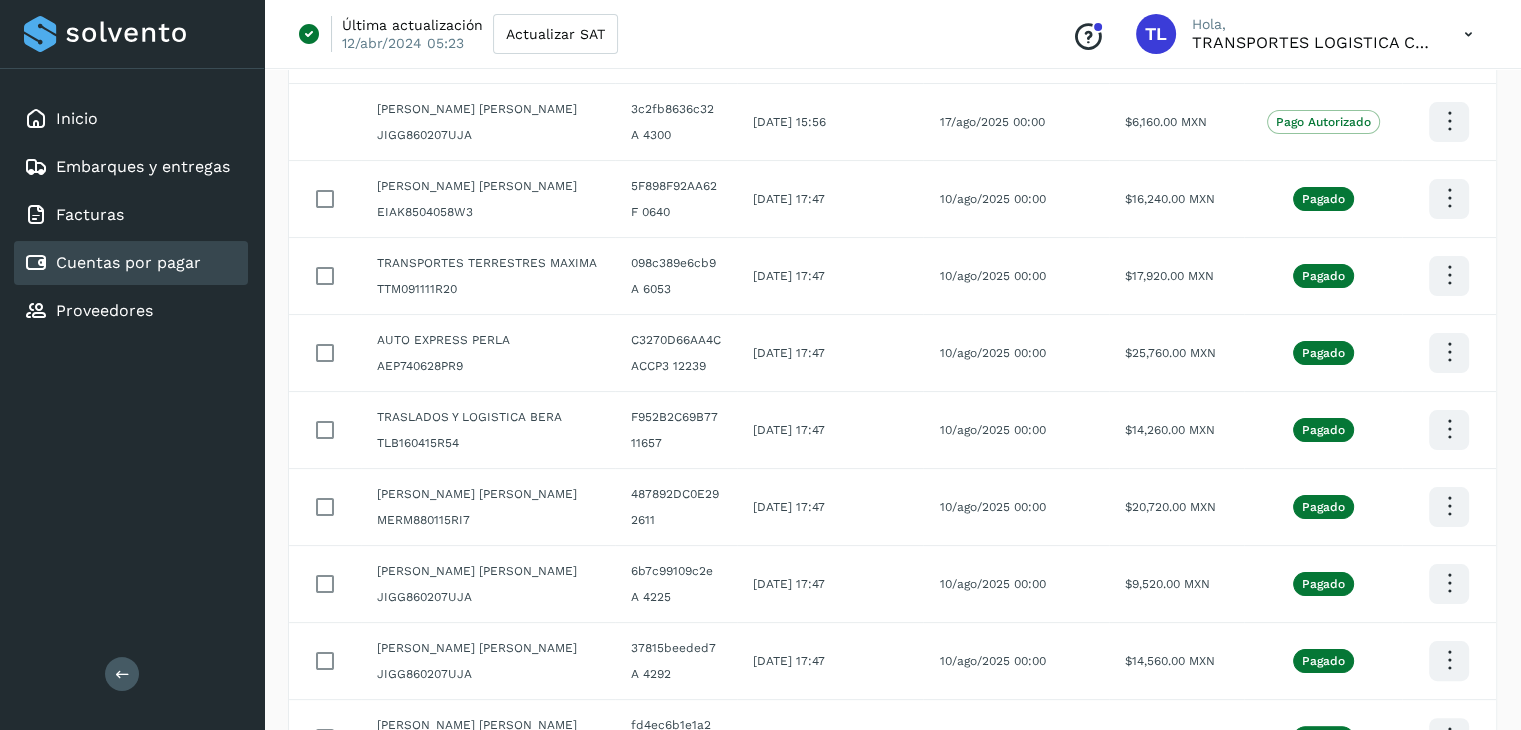 scroll, scrollTop: 411, scrollLeft: 0, axis: vertical 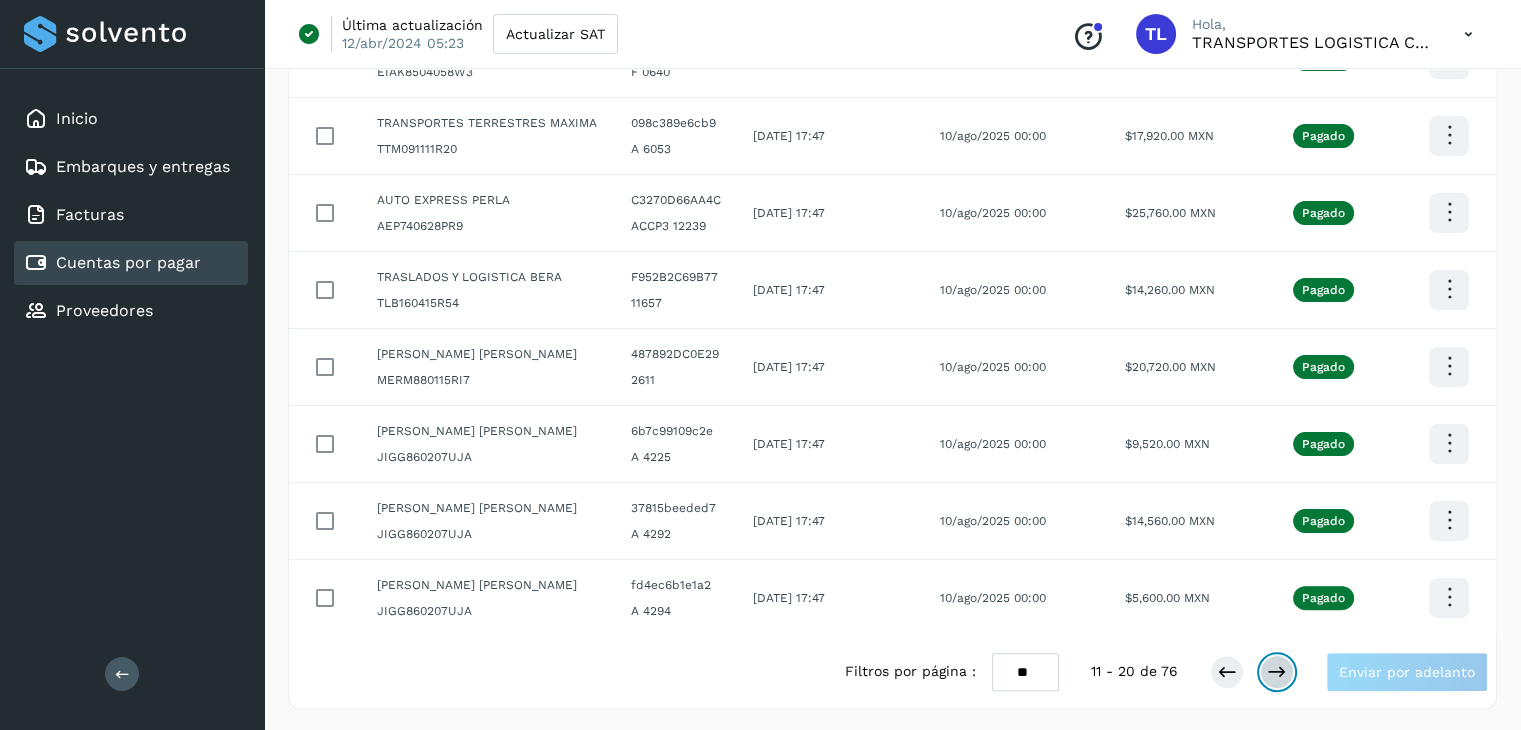 click at bounding box center (1277, 672) 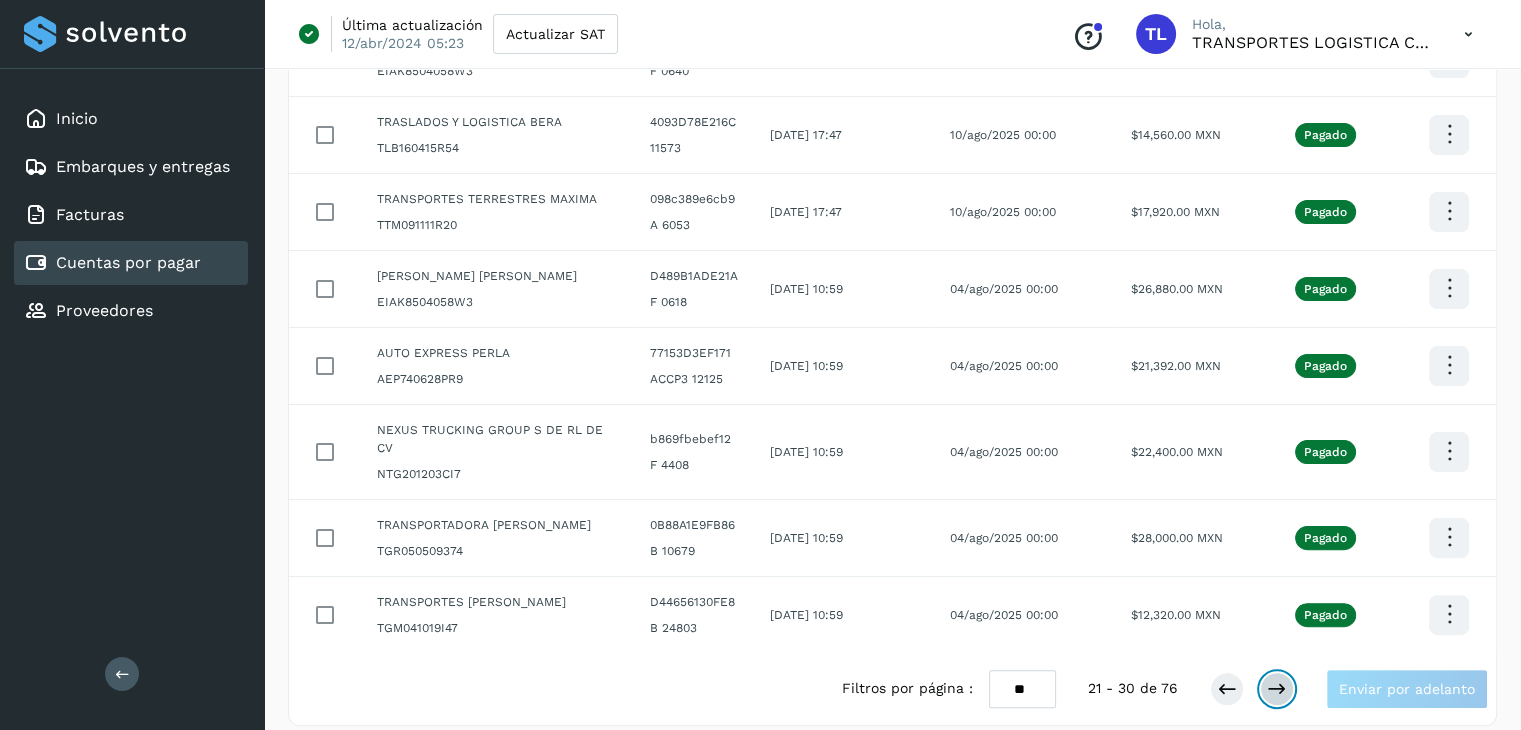 scroll, scrollTop: 411, scrollLeft: 0, axis: vertical 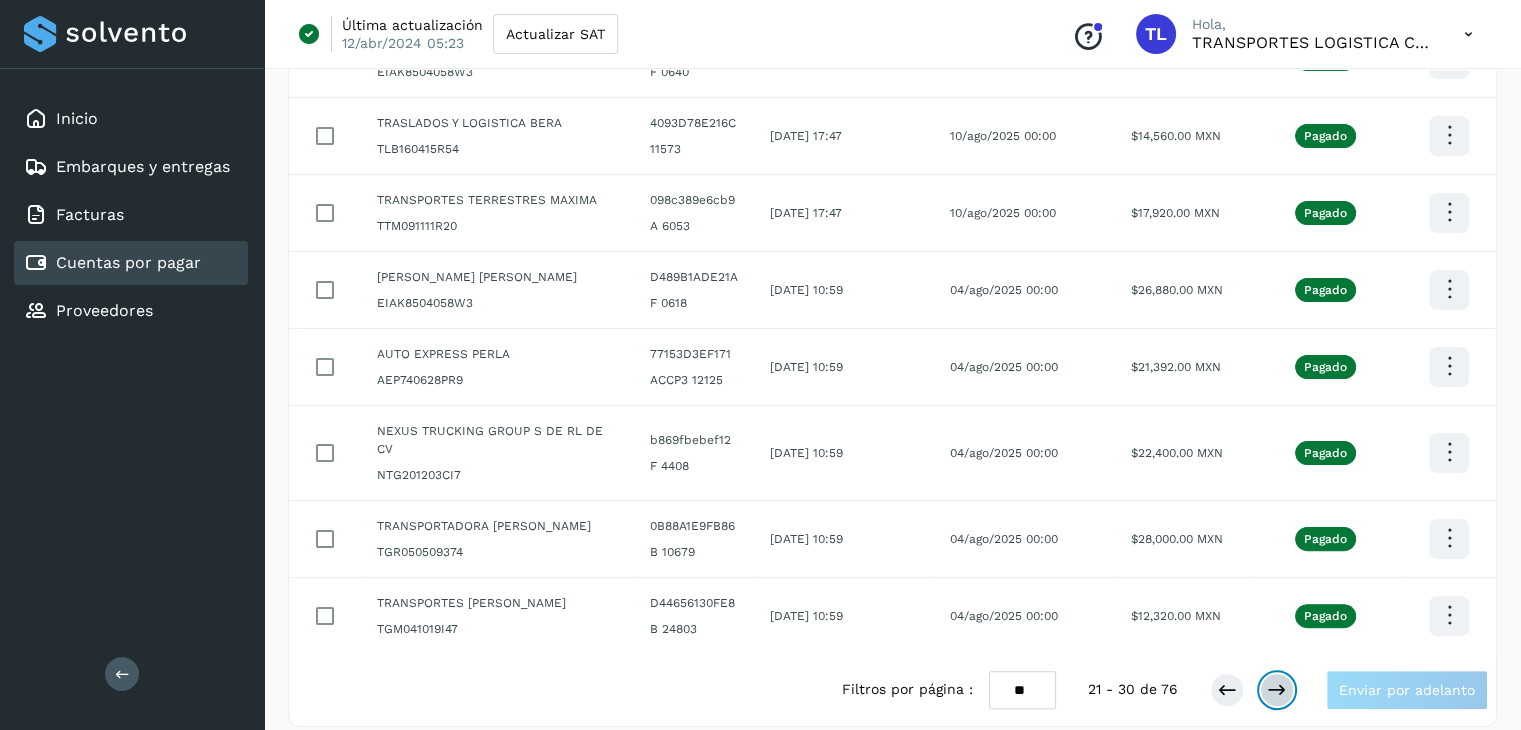 click at bounding box center [1277, 690] 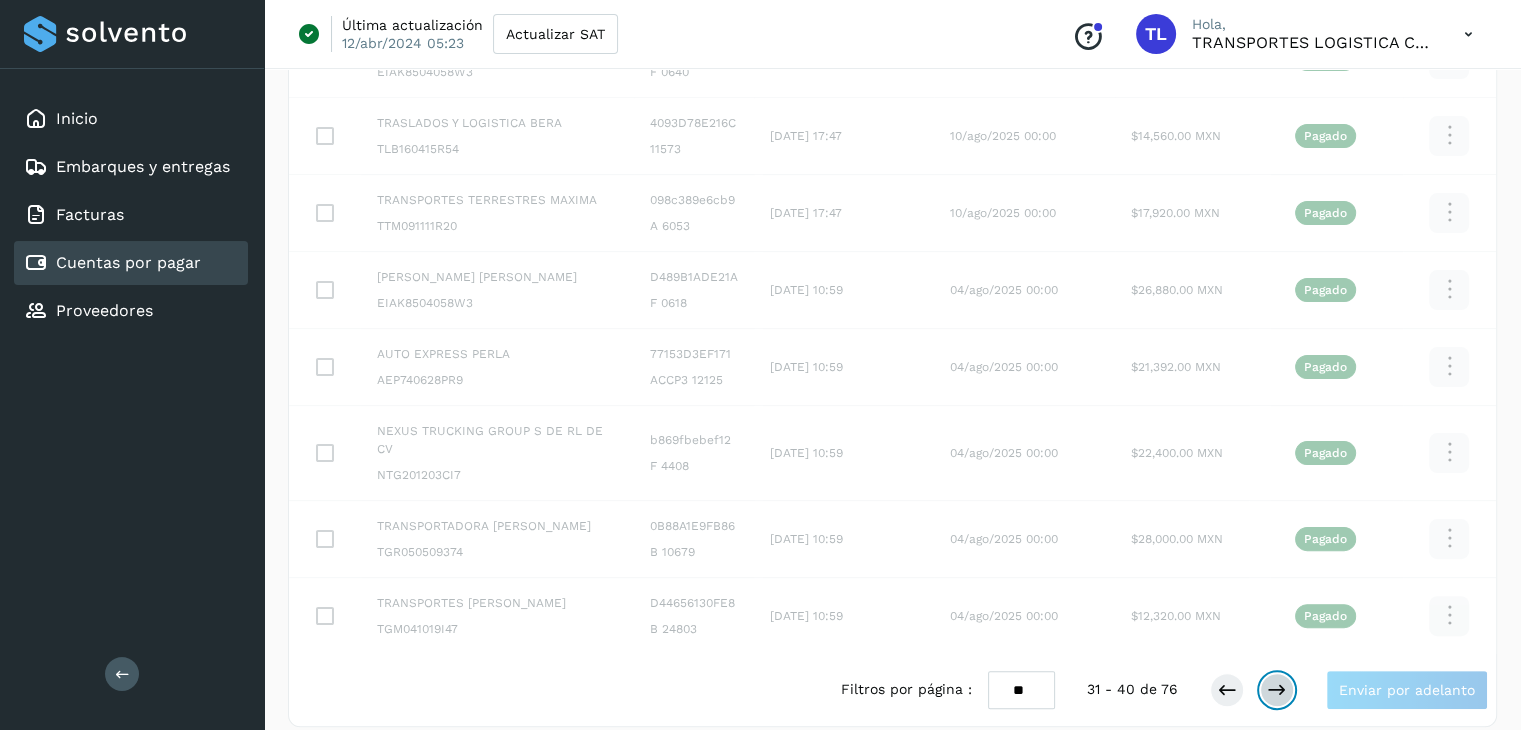 click at bounding box center (1277, 690) 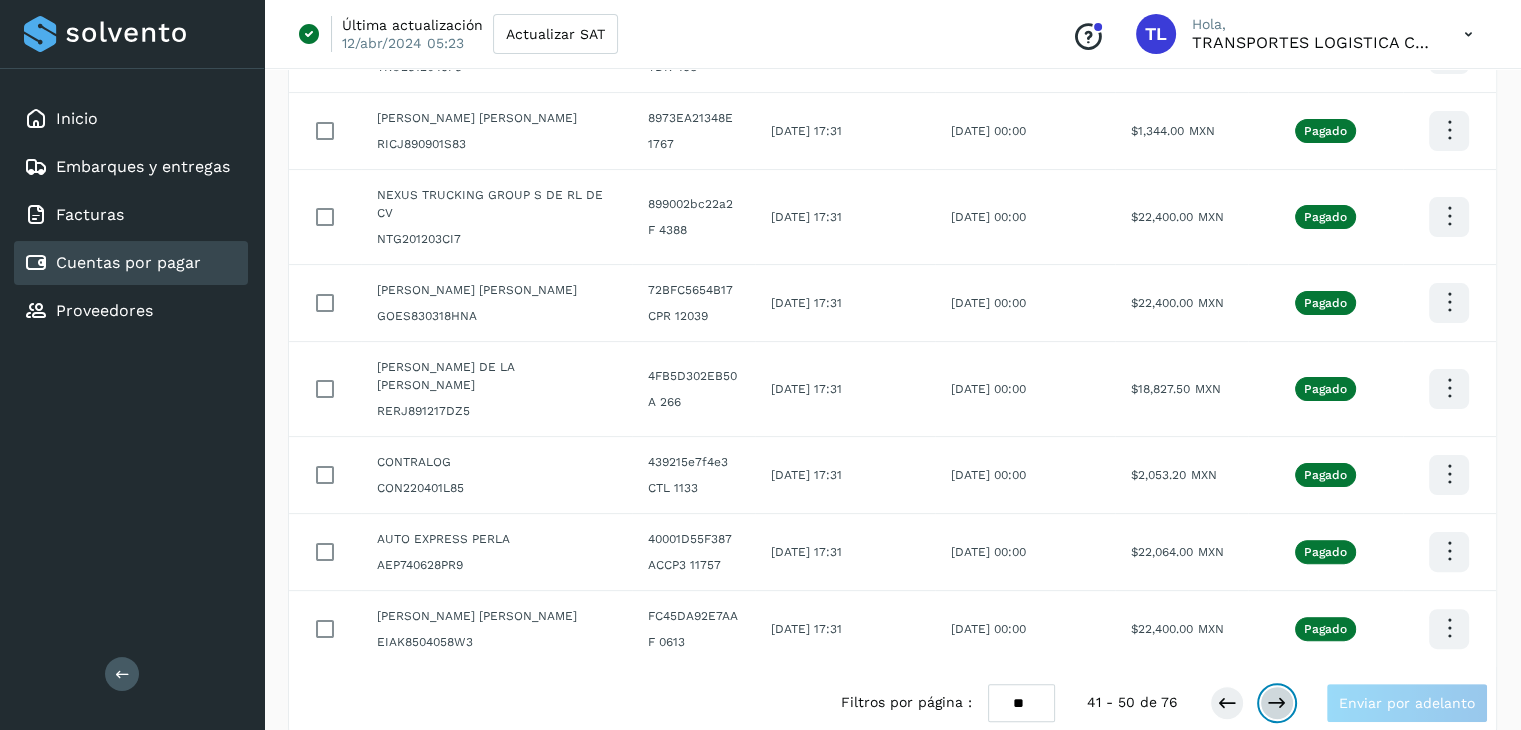 scroll, scrollTop: 429, scrollLeft: 0, axis: vertical 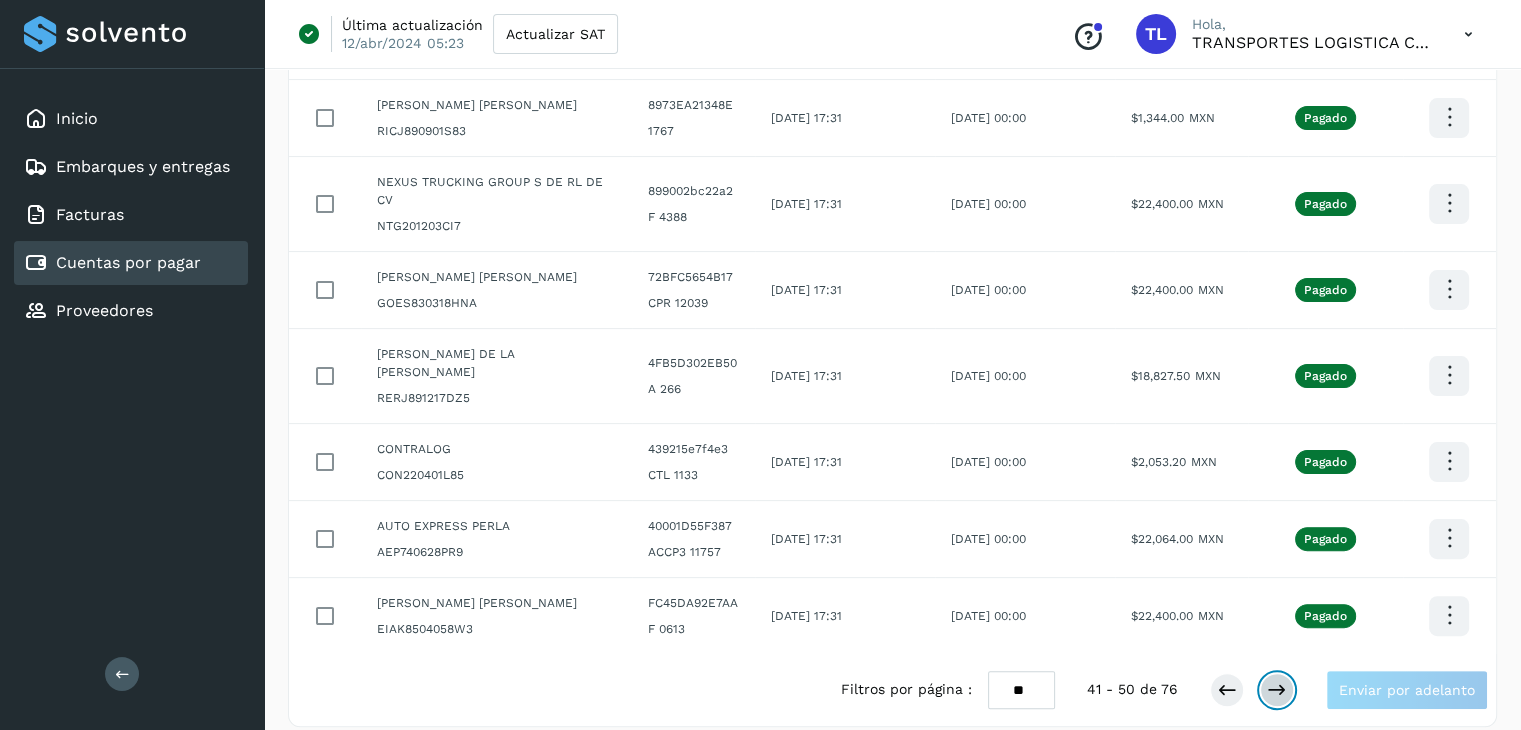 click at bounding box center [1277, 690] 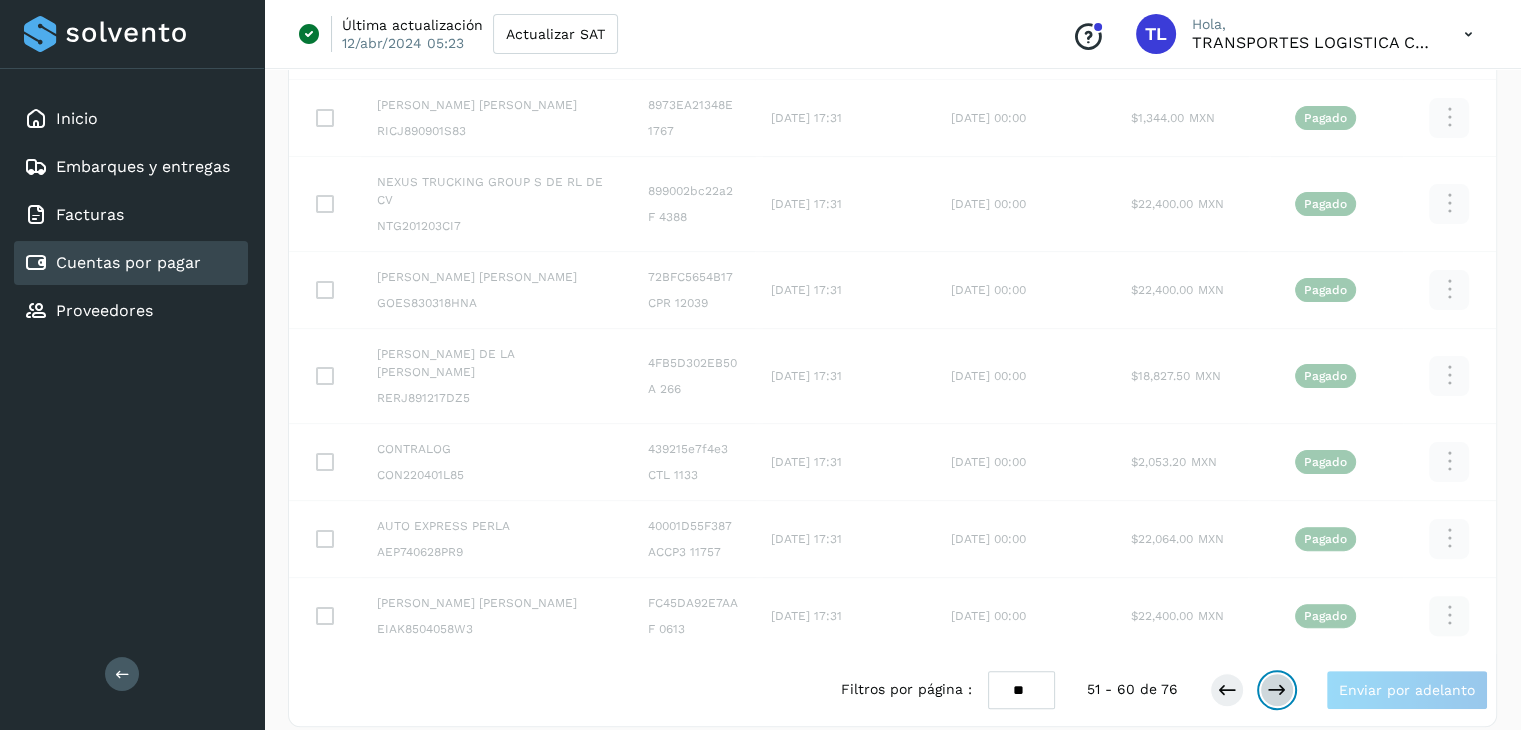 scroll, scrollTop: 429, scrollLeft: 0, axis: vertical 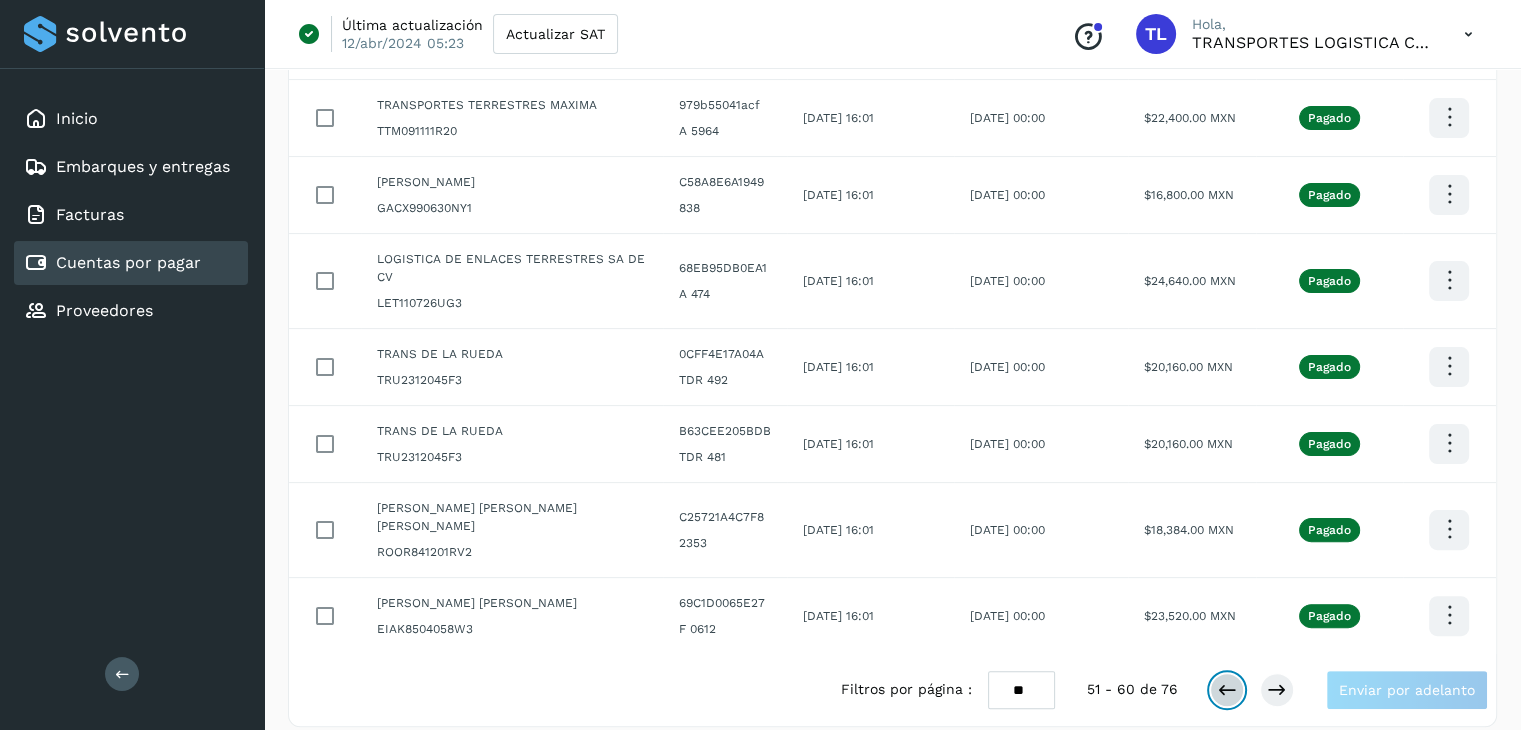 click at bounding box center (1227, 690) 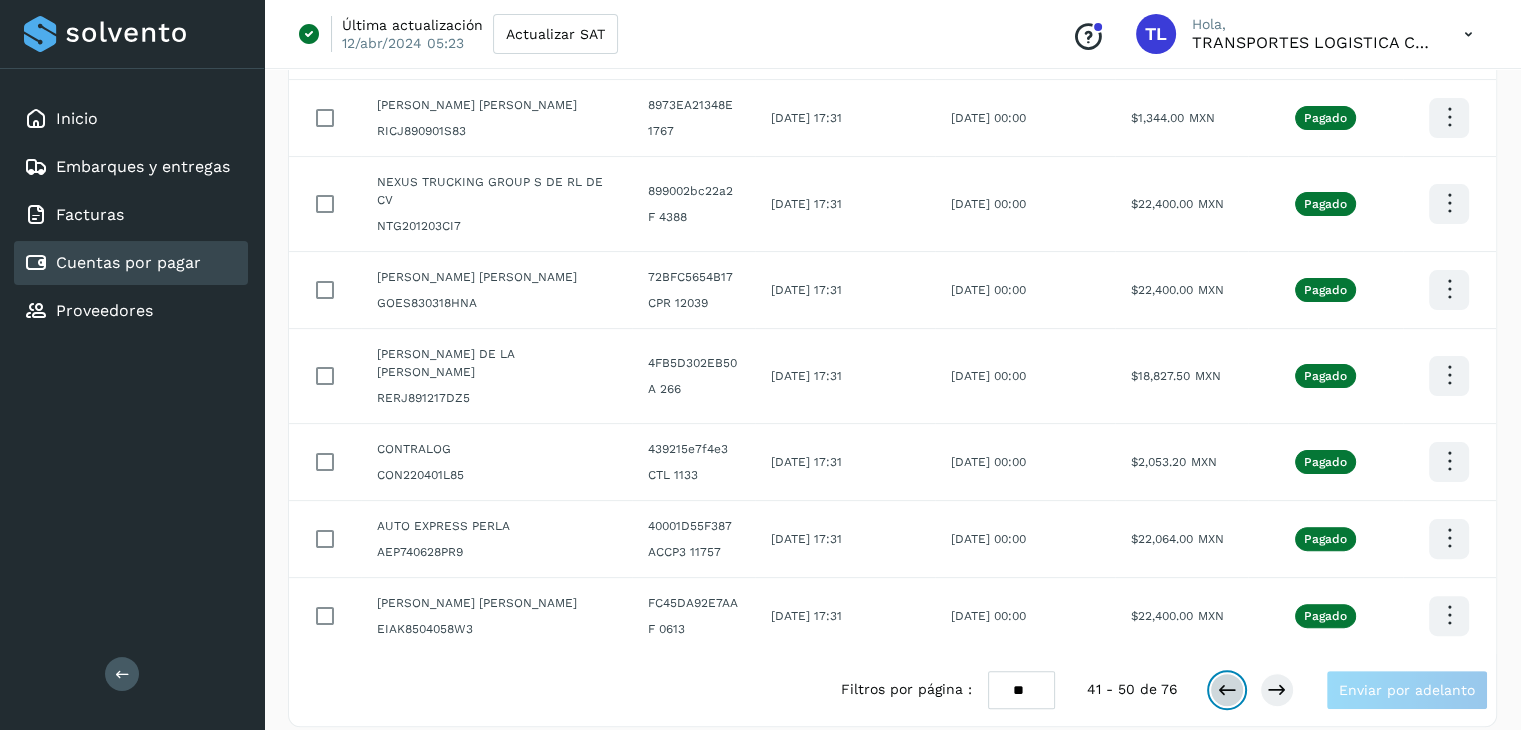 click at bounding box center (1227, 690) 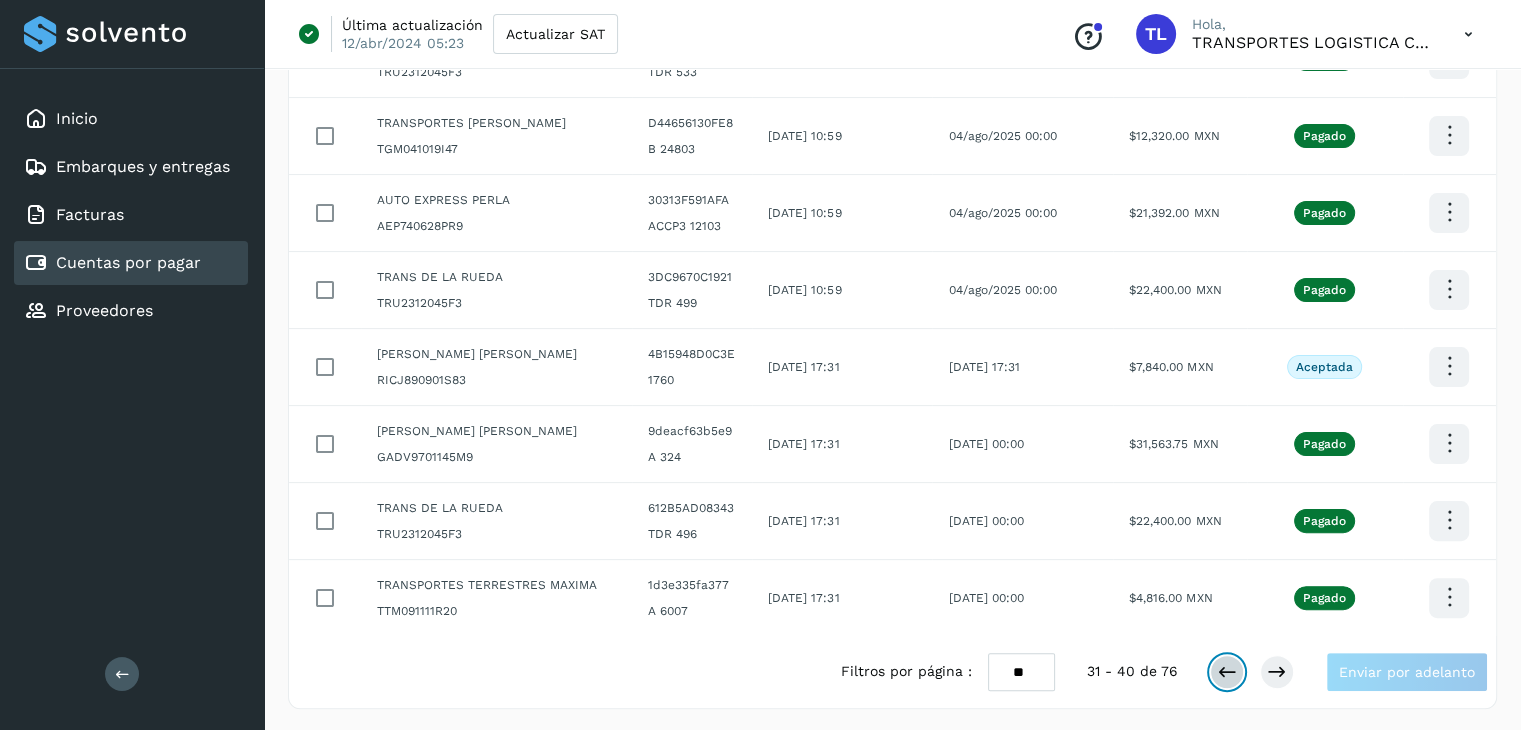 click at bounding box center (1227, 672) 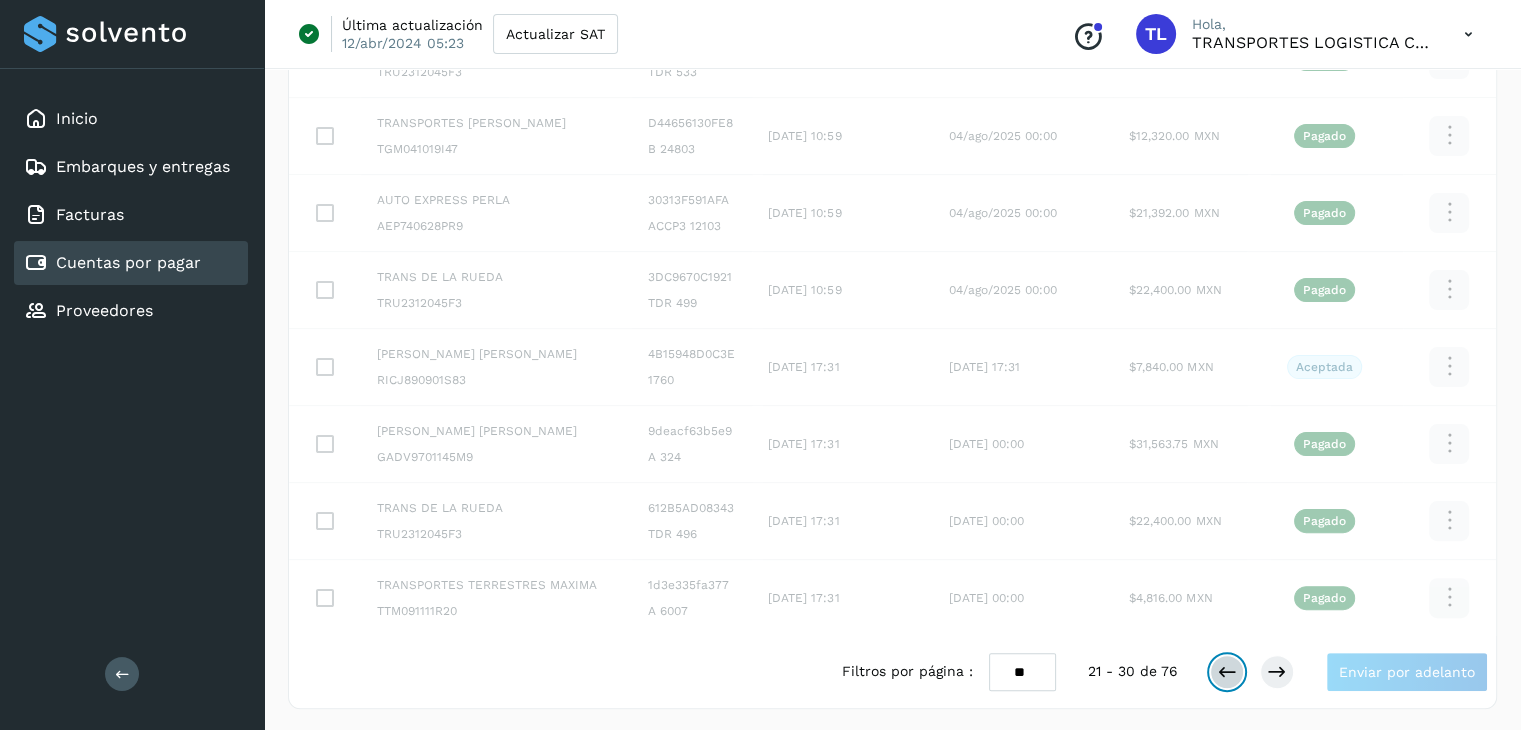 click at bounding box center (1227, 672) 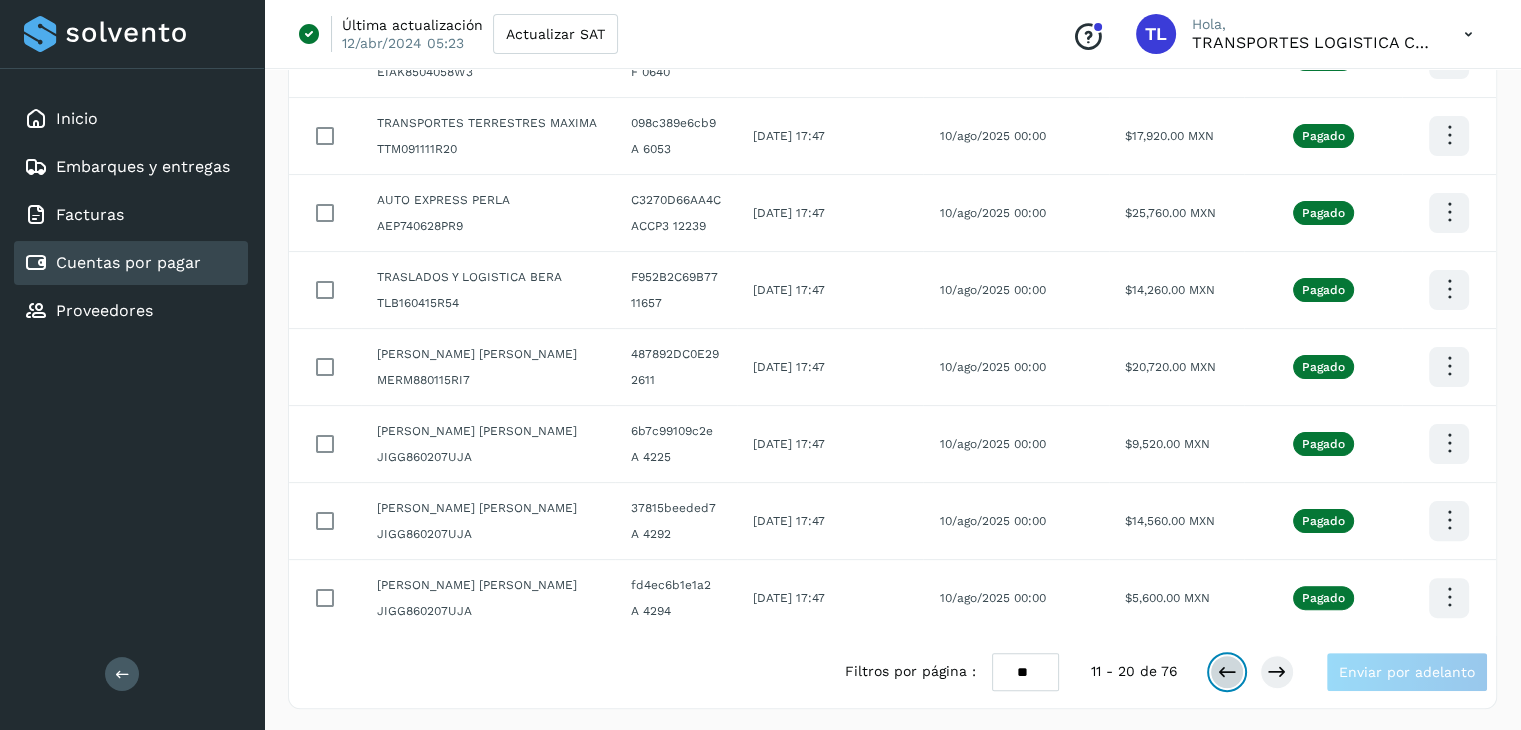 click at bounding box center (1227, 672) 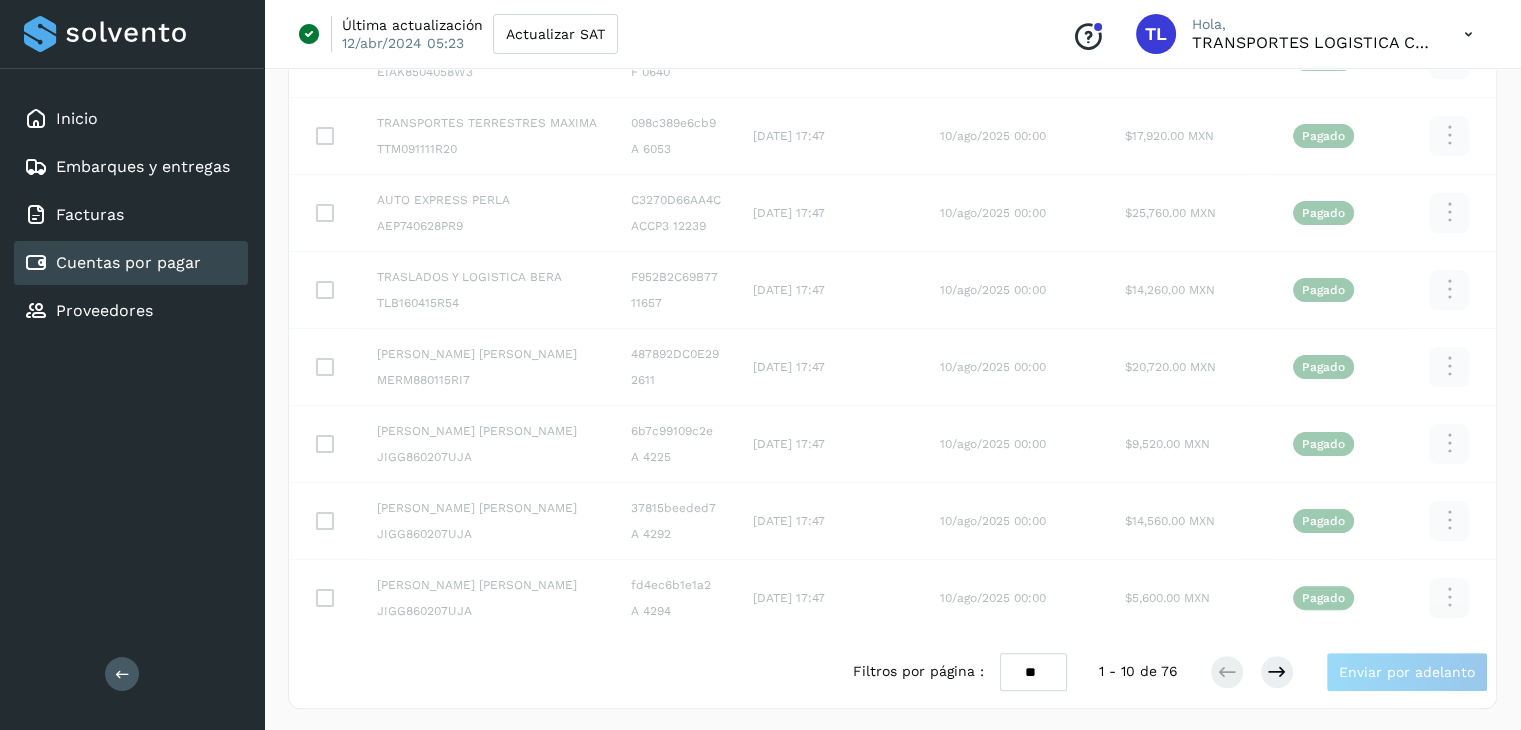 scroll, scrollTop: 411, scrollLeft: 0, axis: vertical 